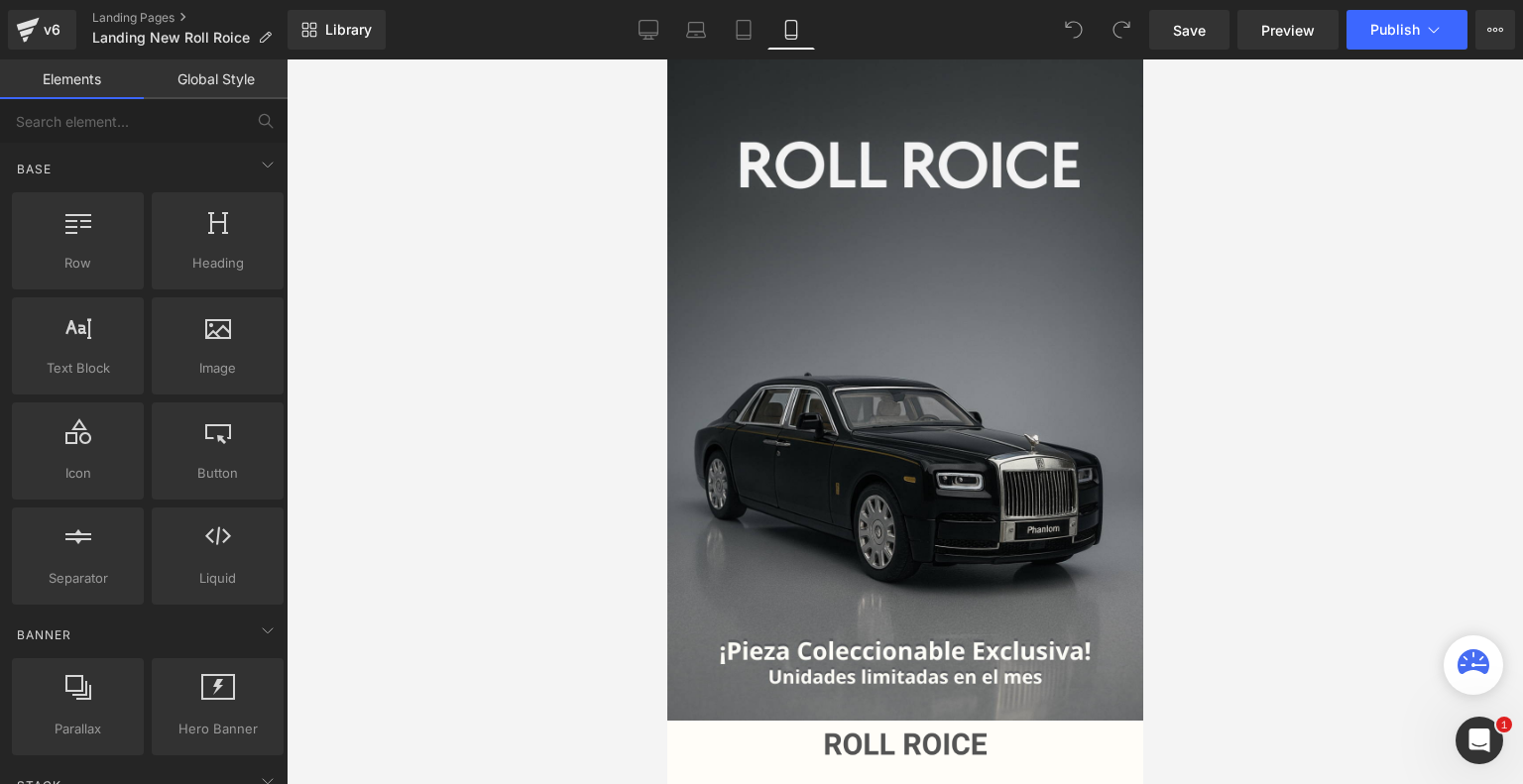 scroll, scrollTop: 4395, scrollLeft: 0, axis: vertical 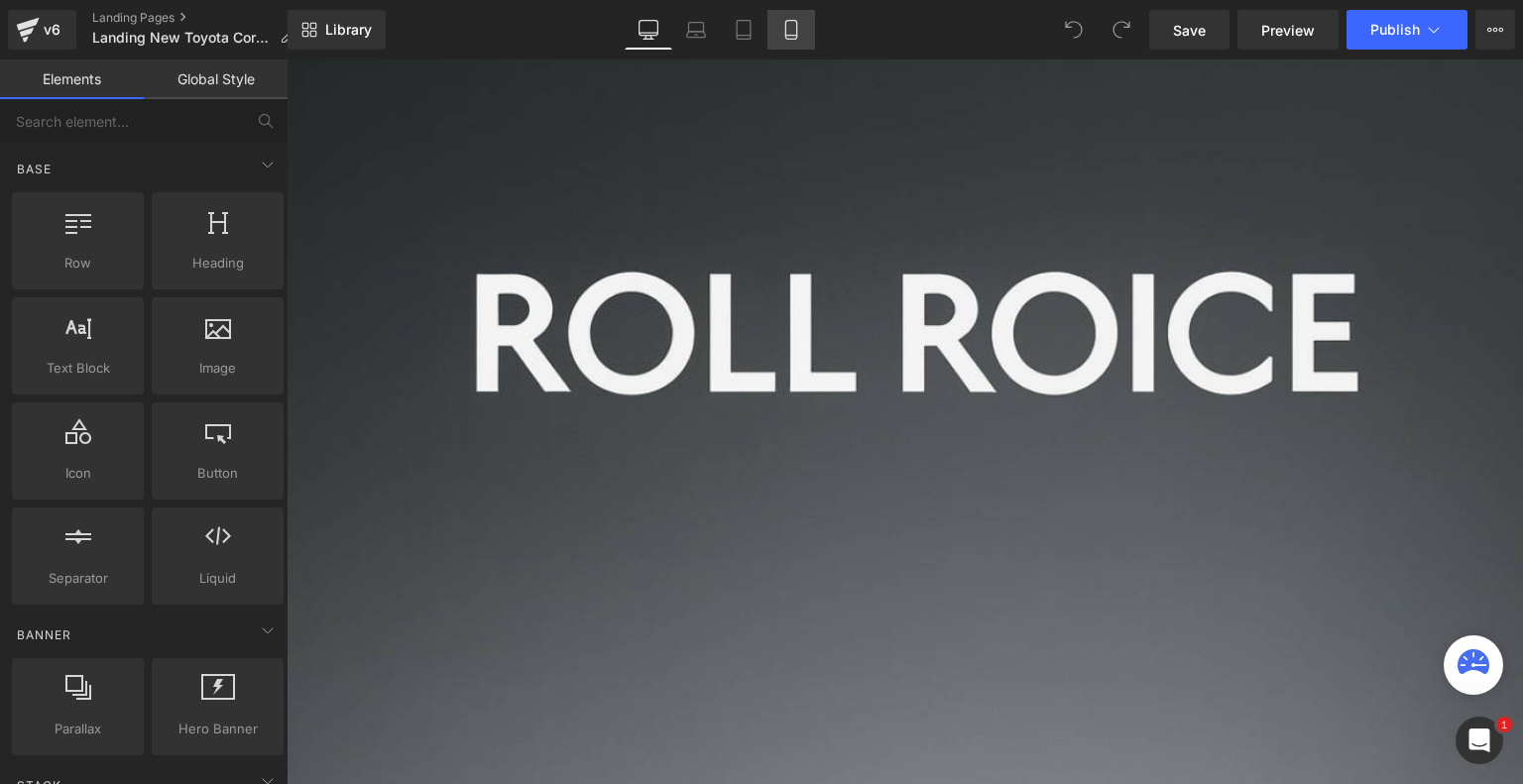 click 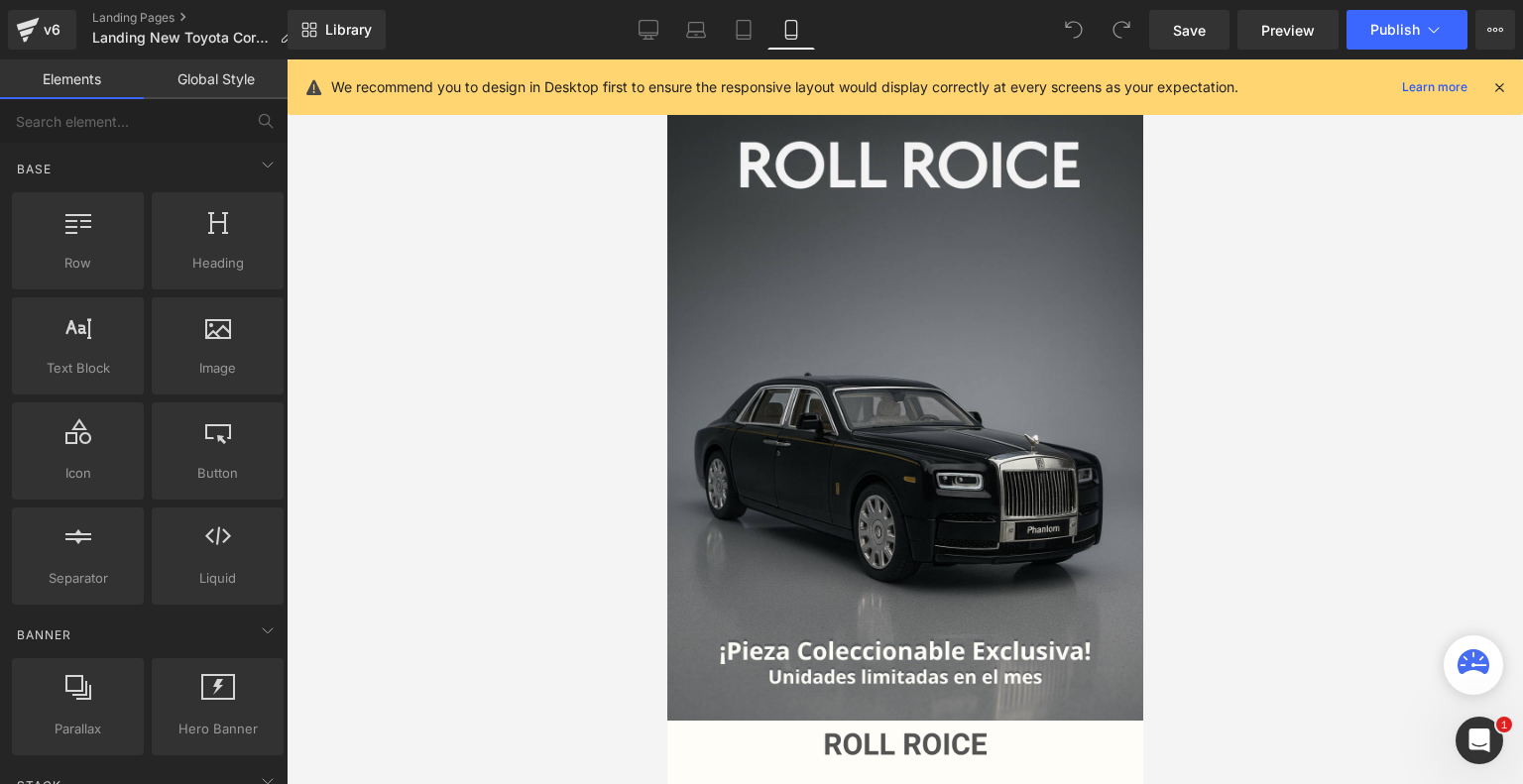 click at bounding box center [1499, 87] 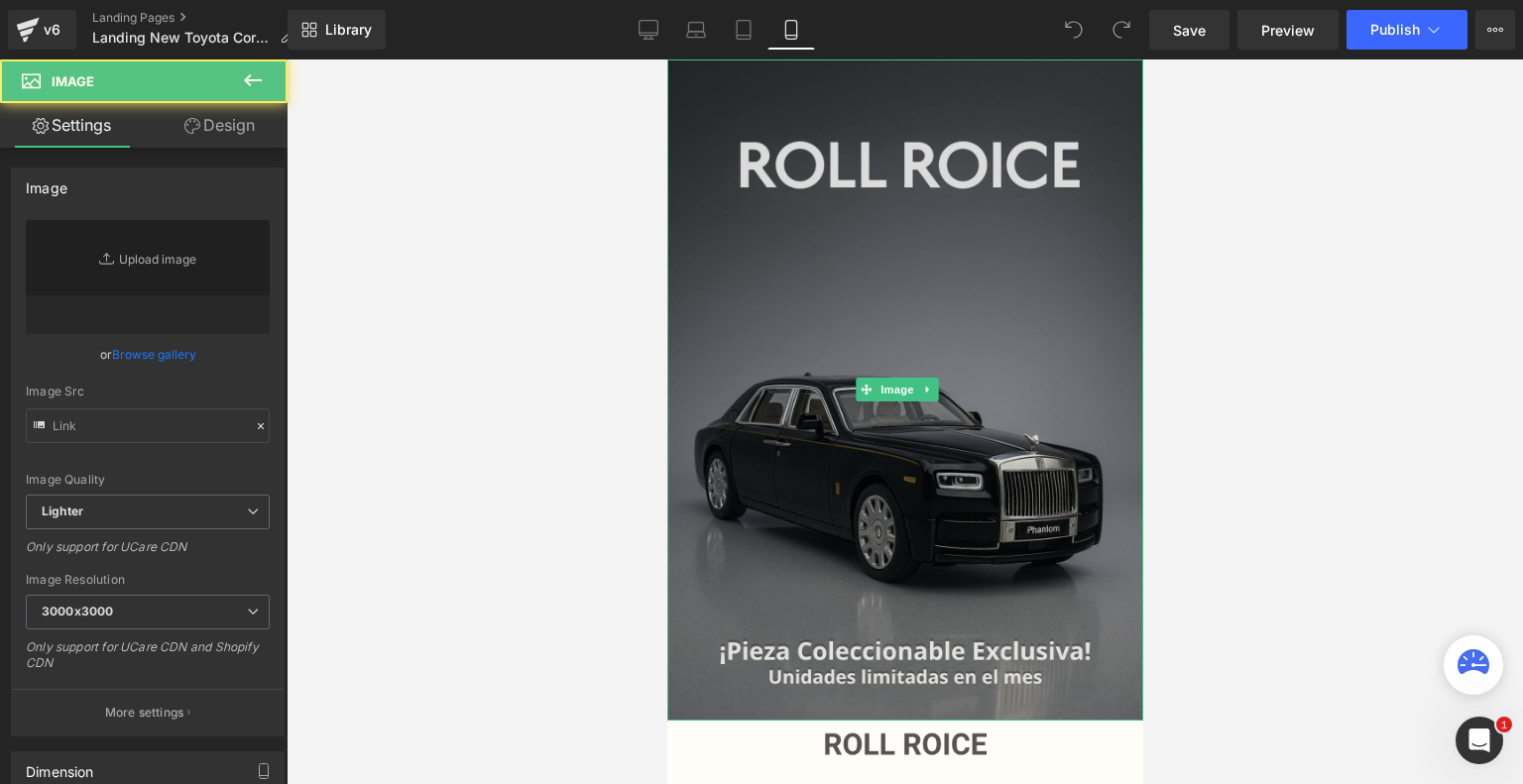 click at bounding box center [904, 390] 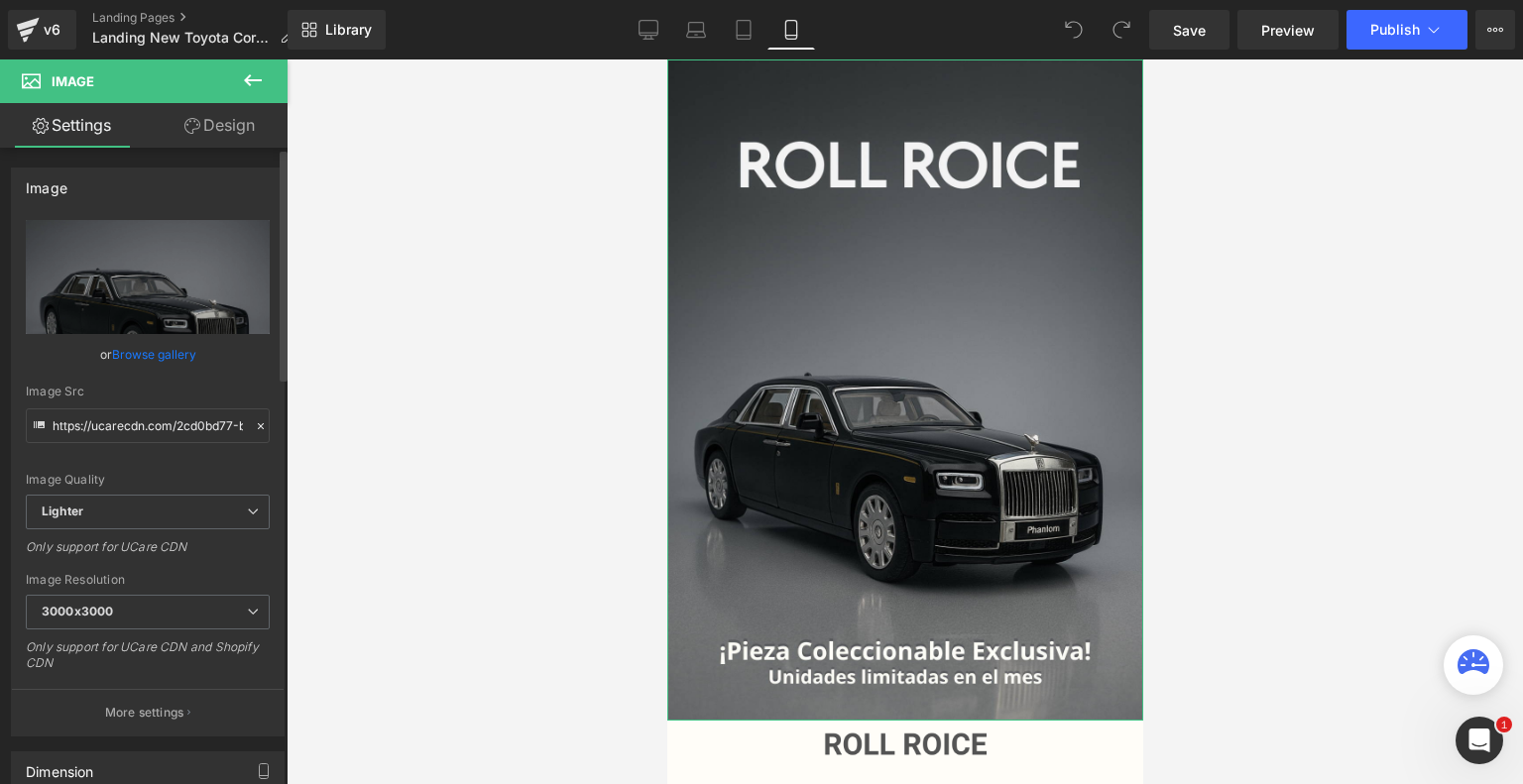 click on "Browse gallery" at bounding box center (154, 354) 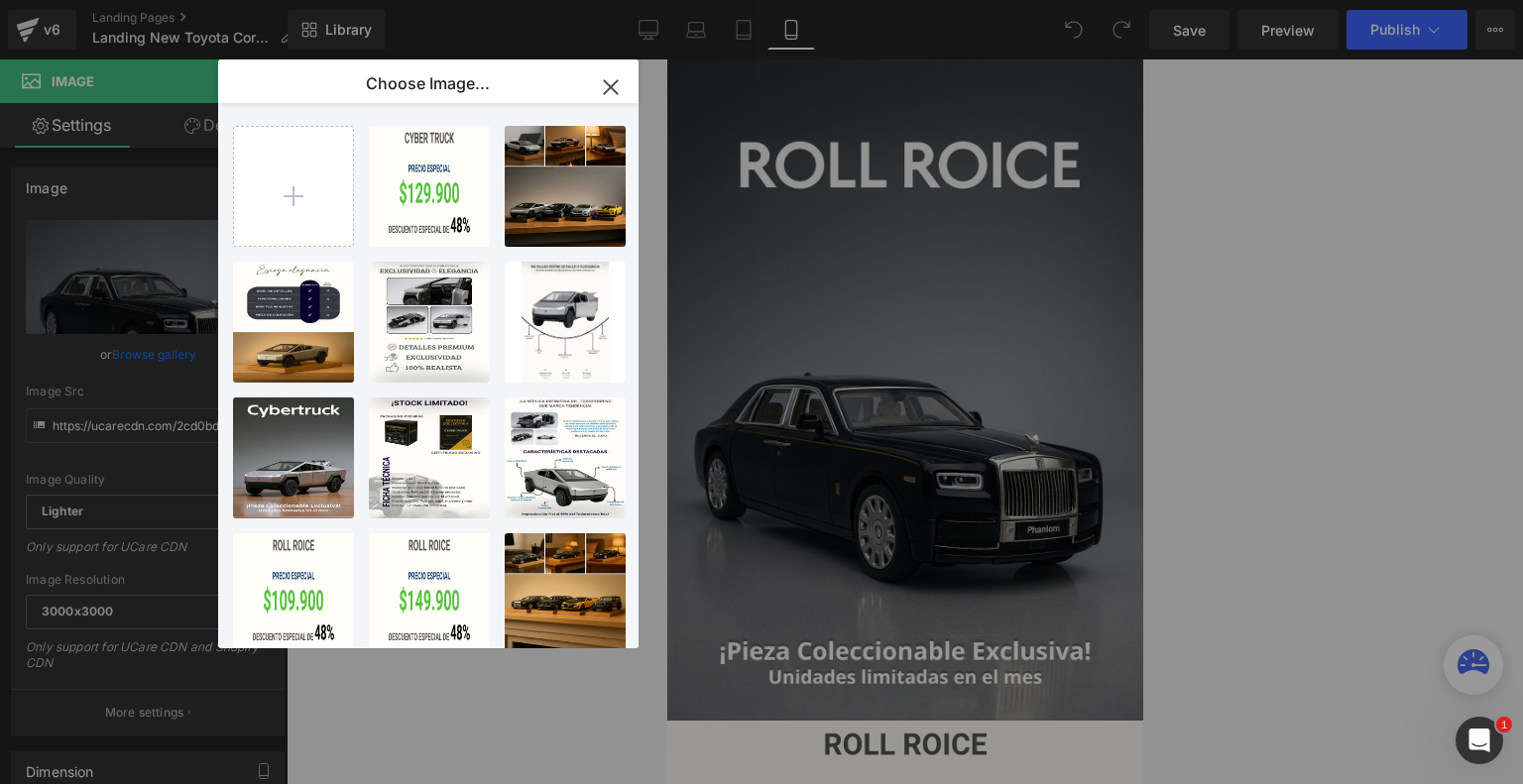 type on "C:\fakepath\Landing Corolla.png" 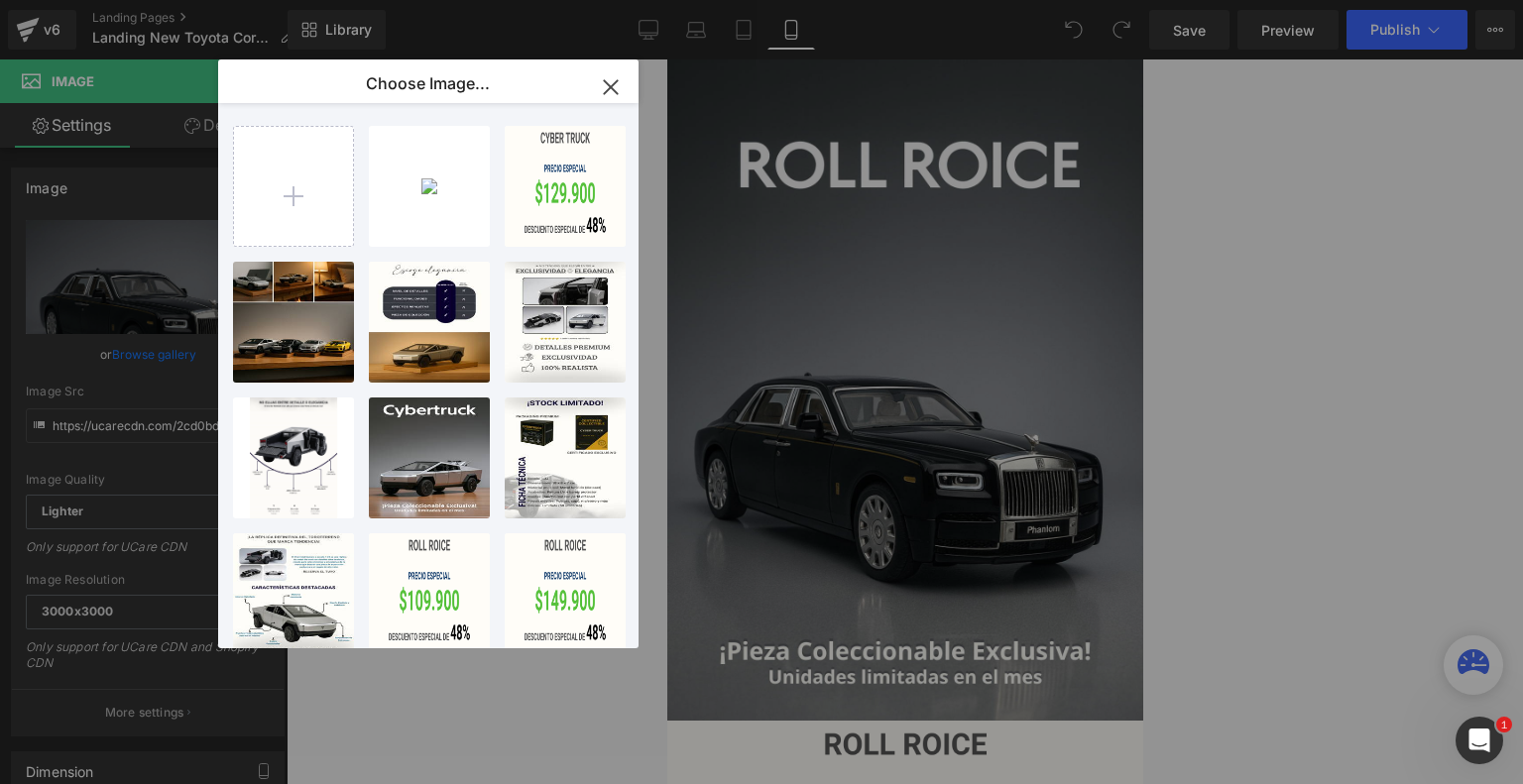 type on "C:\fakepath\2.png" 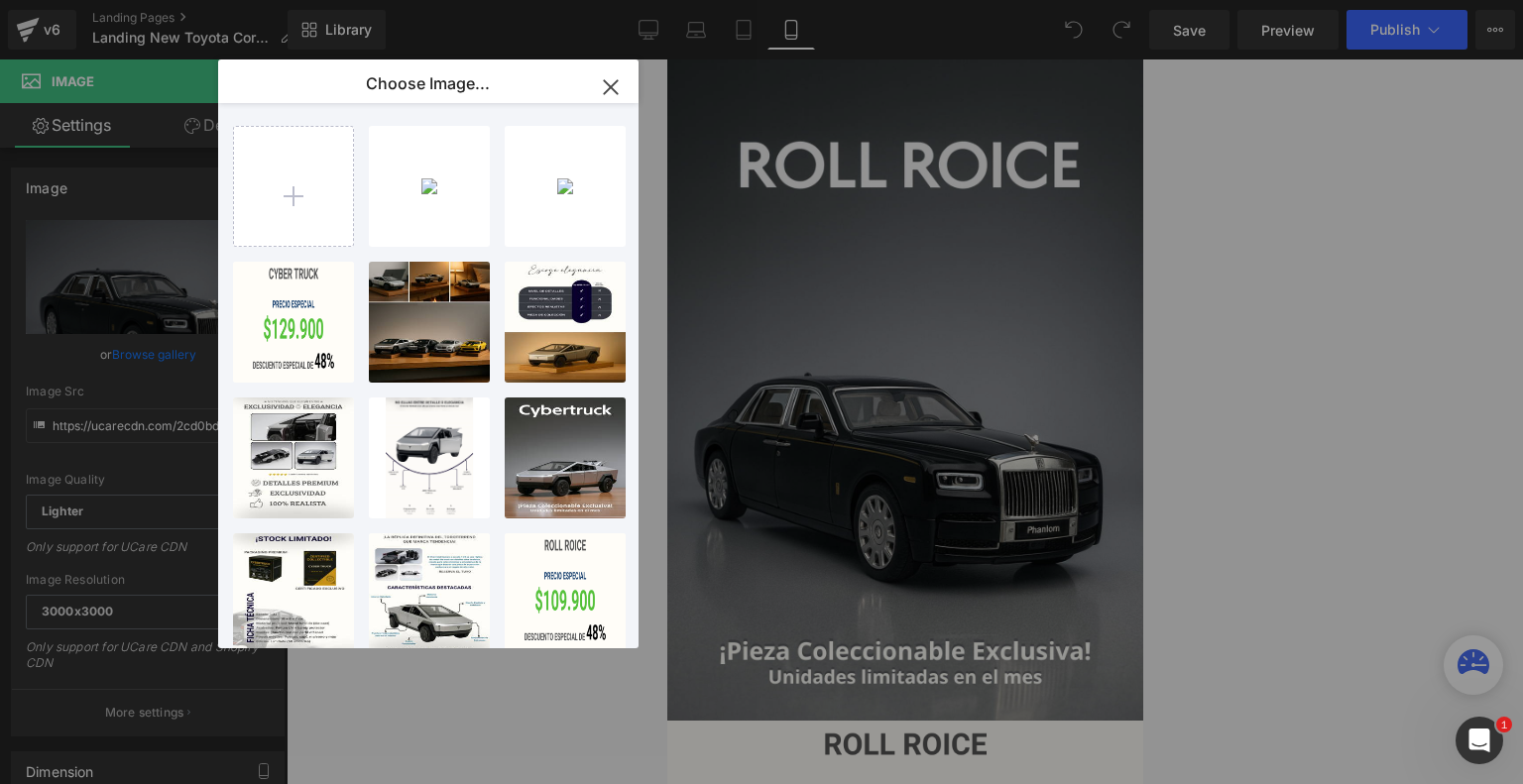 type on "C:\fakepath\3.png" 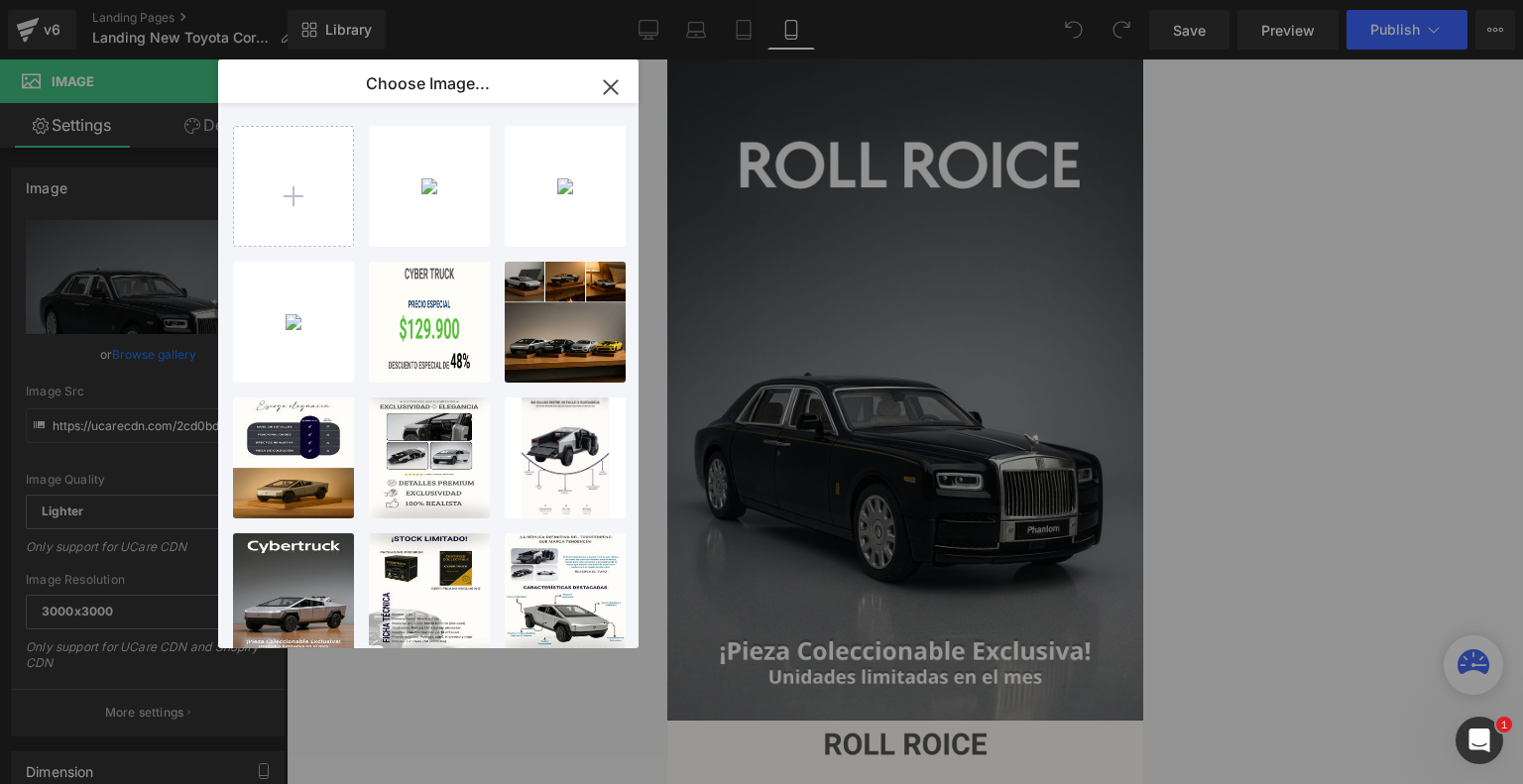 type on "C:\fakepath\ezgif-4550f0c213c037.gif" 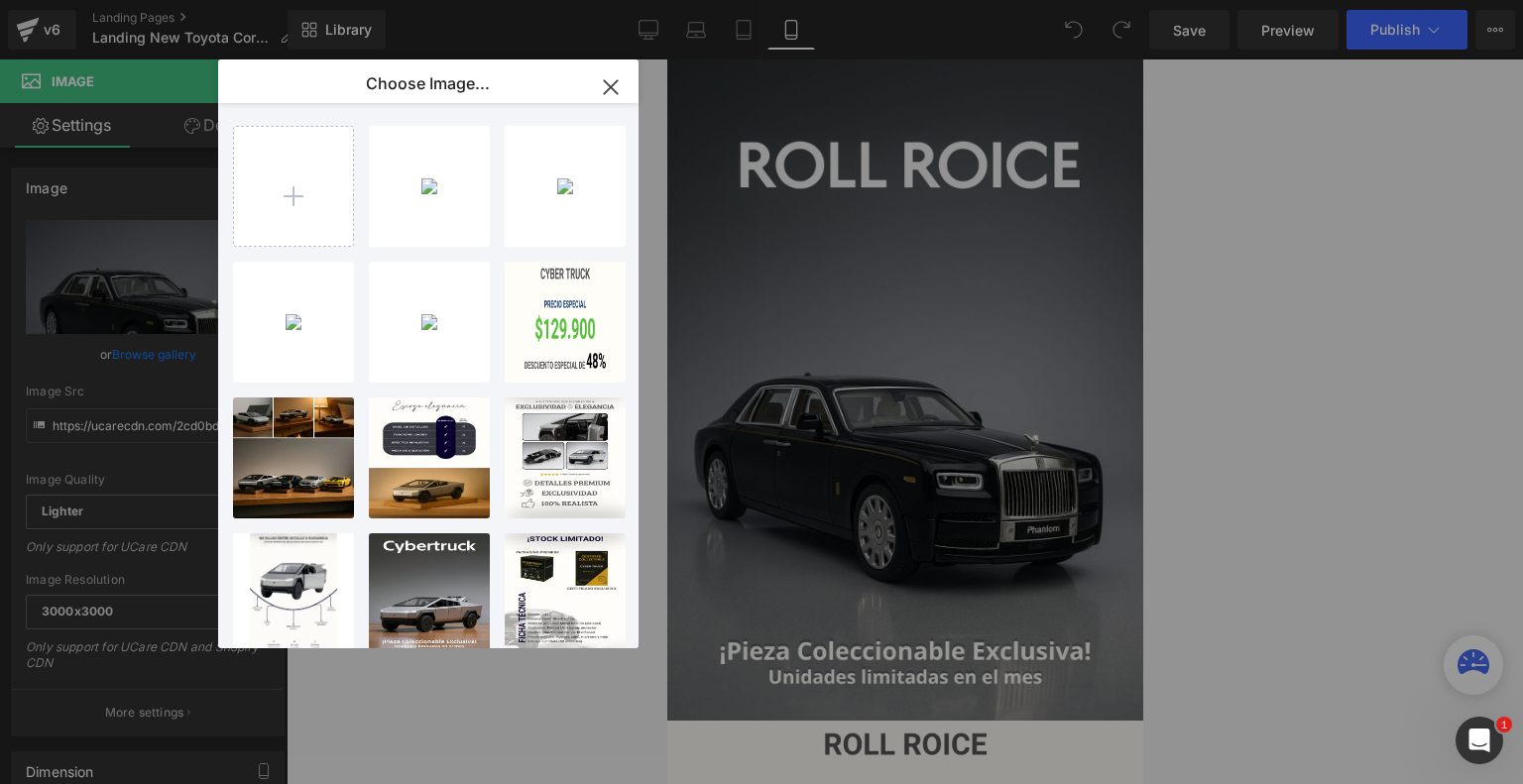 type on "C:\fakepath\7.png" 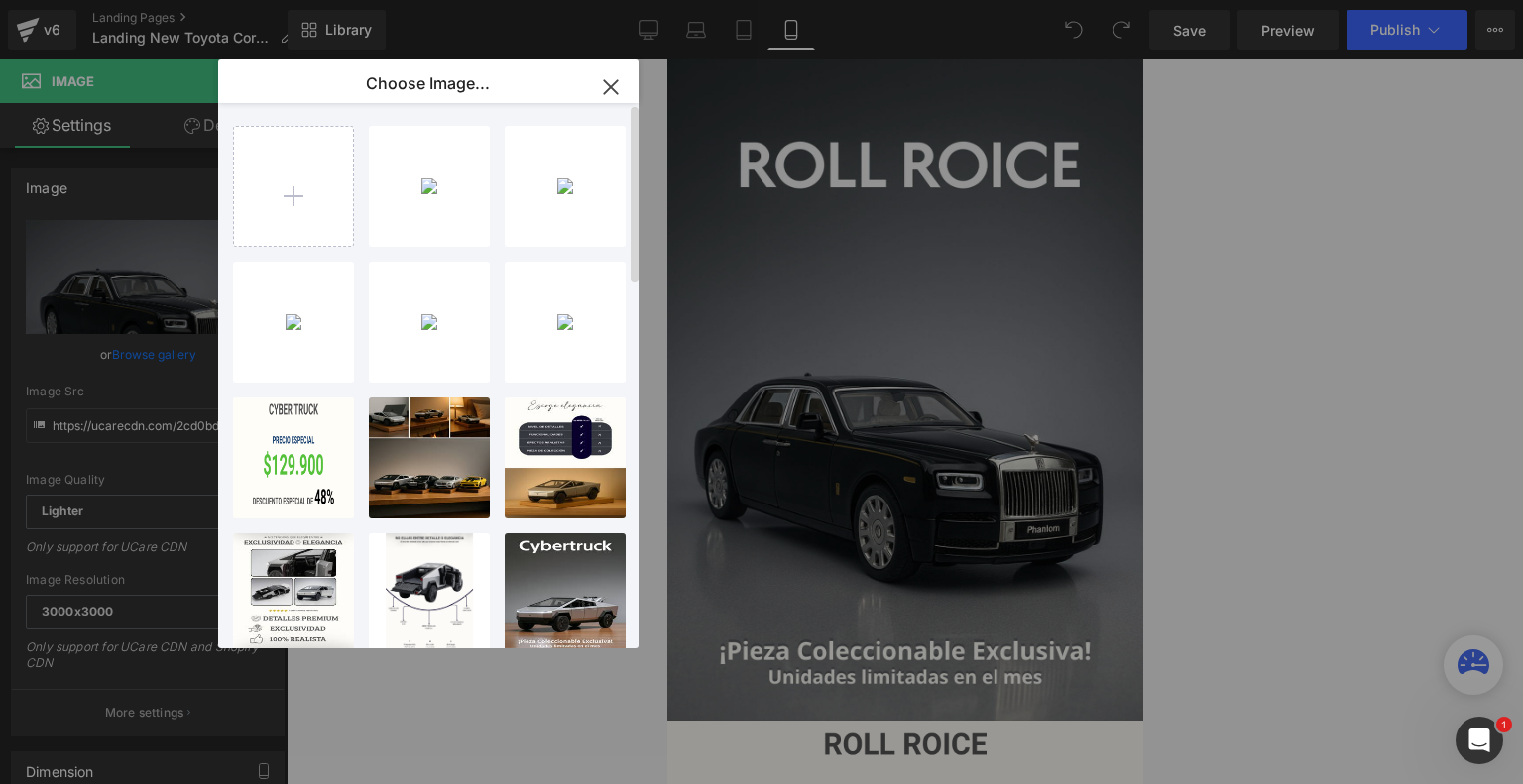 type on "C:\fakepath\8.png" 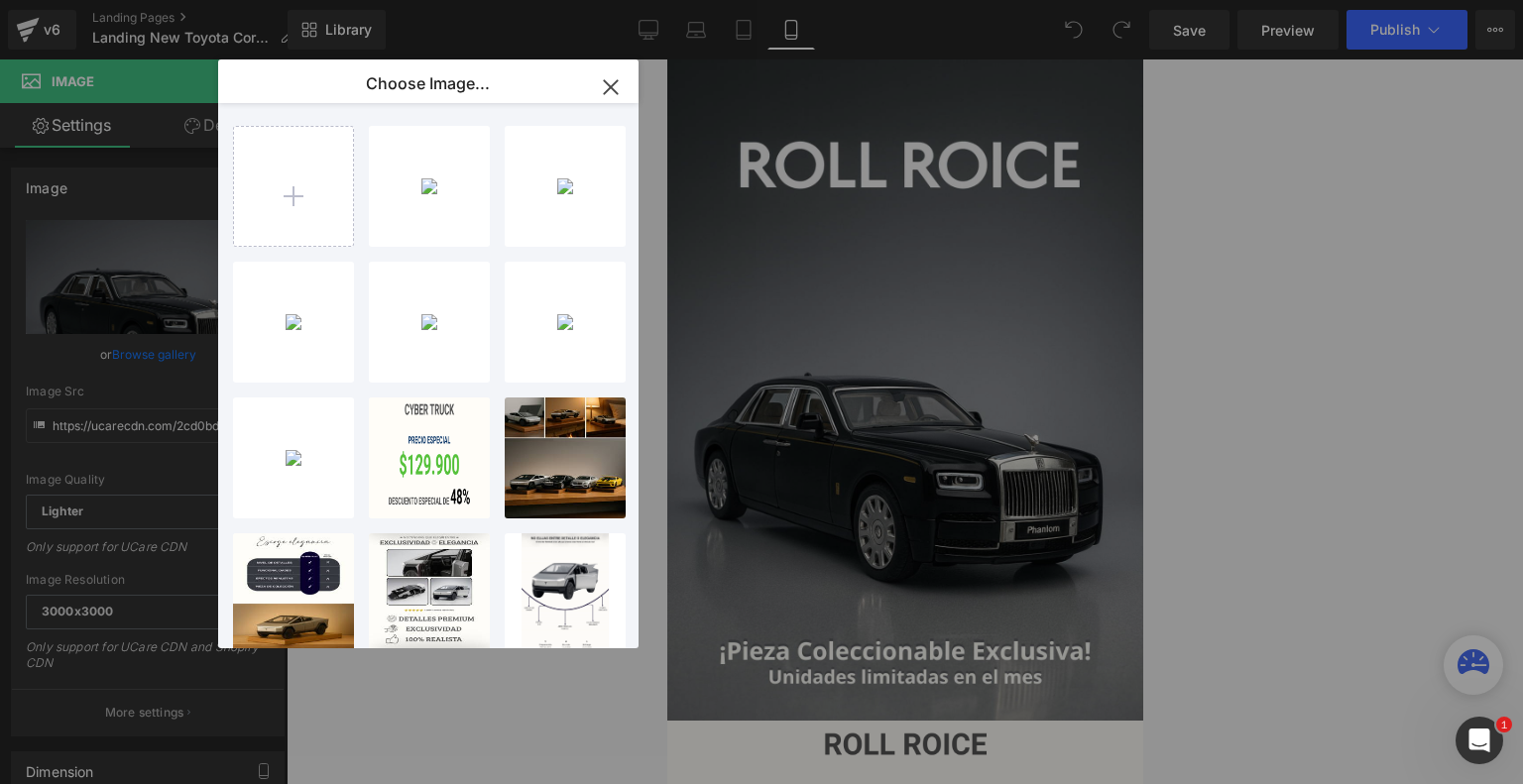 type on "C:\fakepath\9.png" 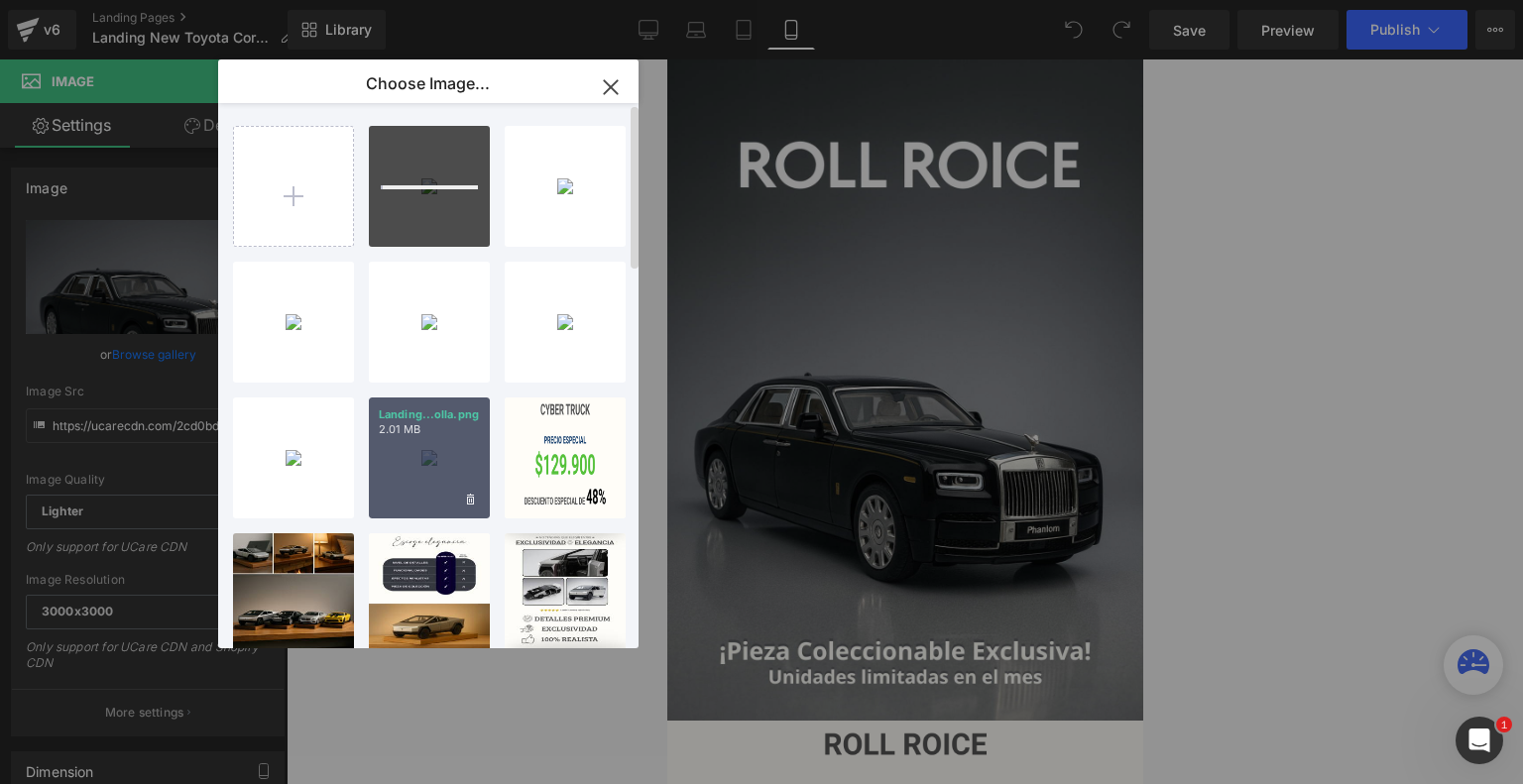 click on "Landing...olla.png 2.01 MB" at bounding box center (429, 458) 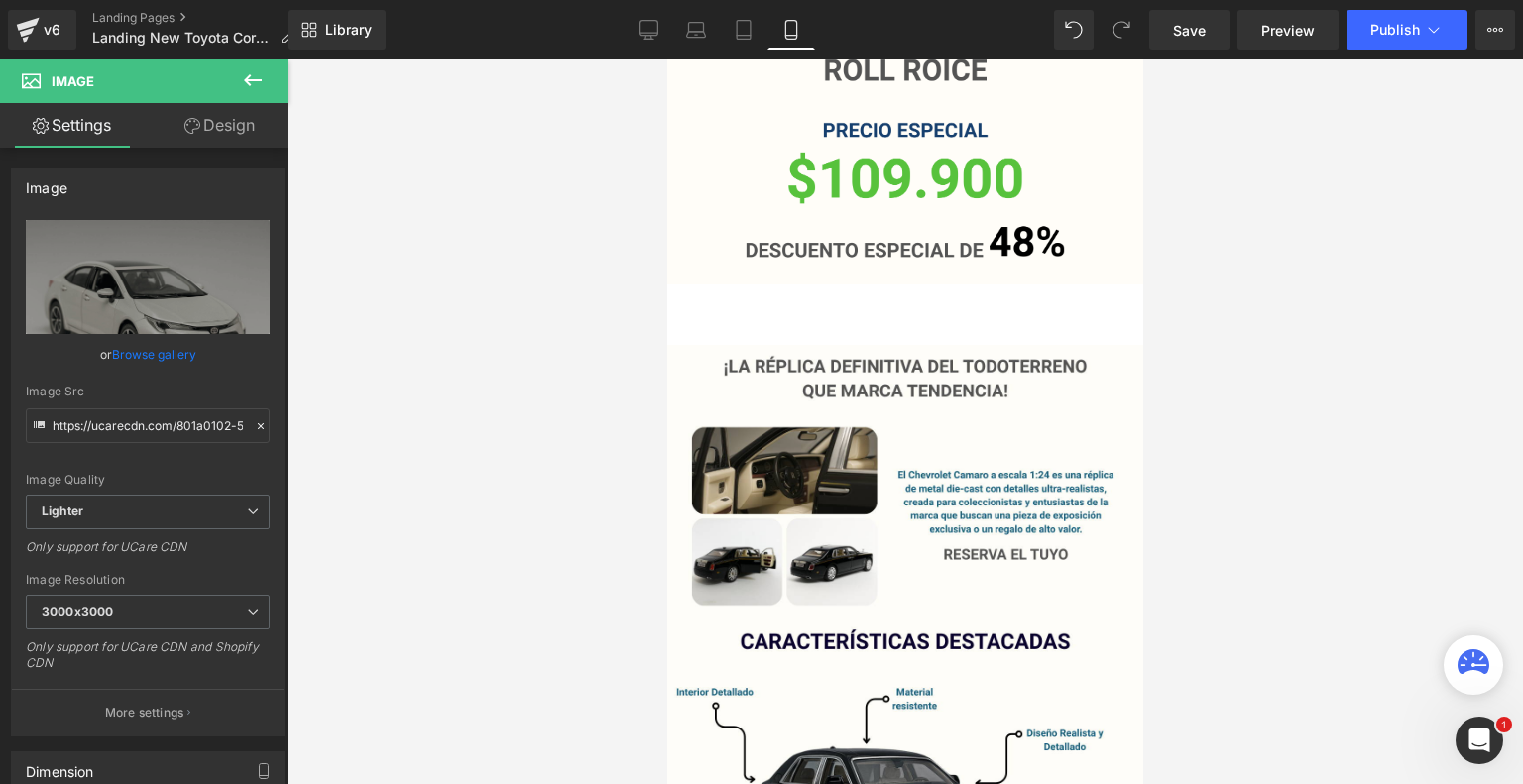 scroll, scrollTop: 676, scrollLeft: 0, axis: vertical 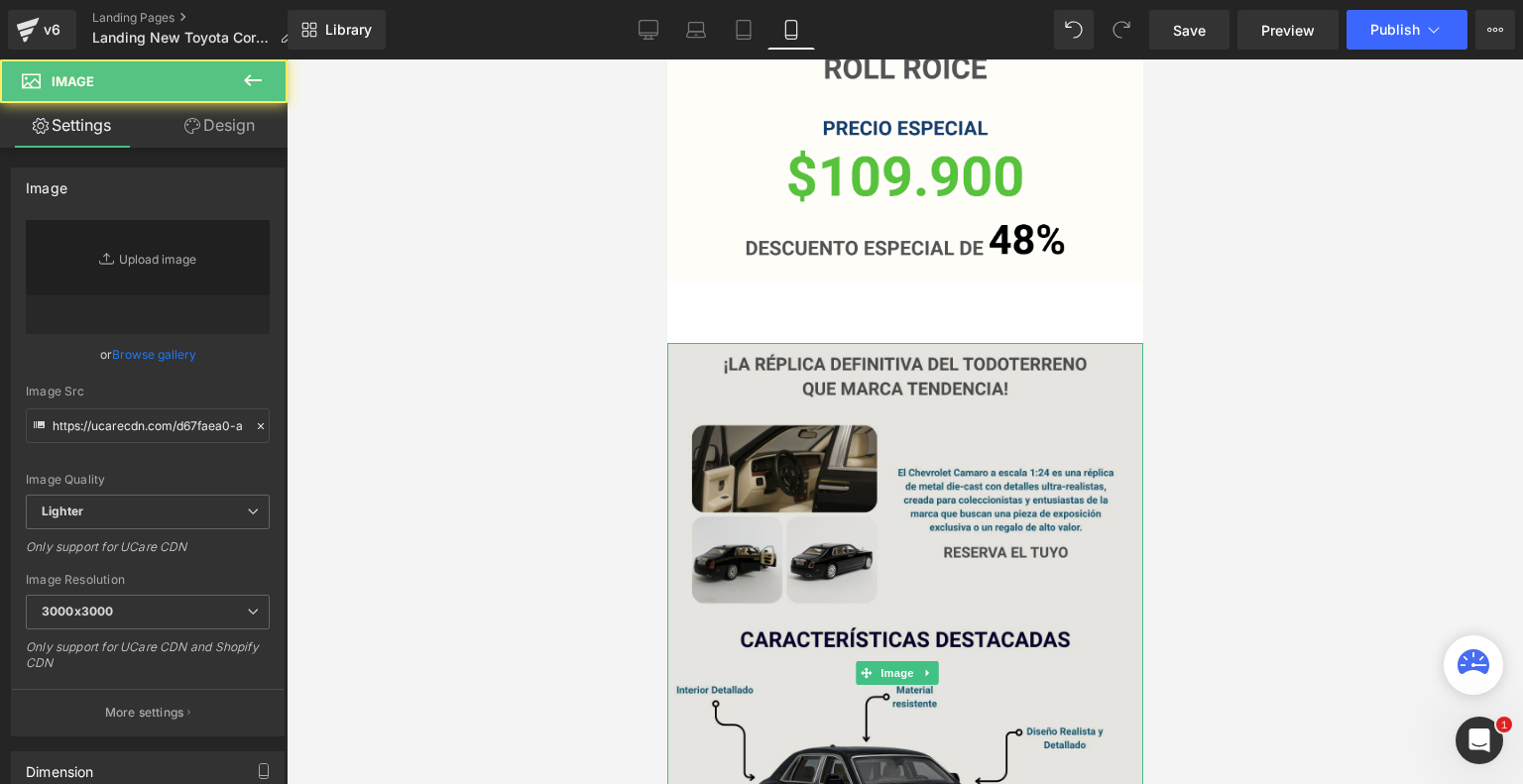 click at bounding box center [904, 673] 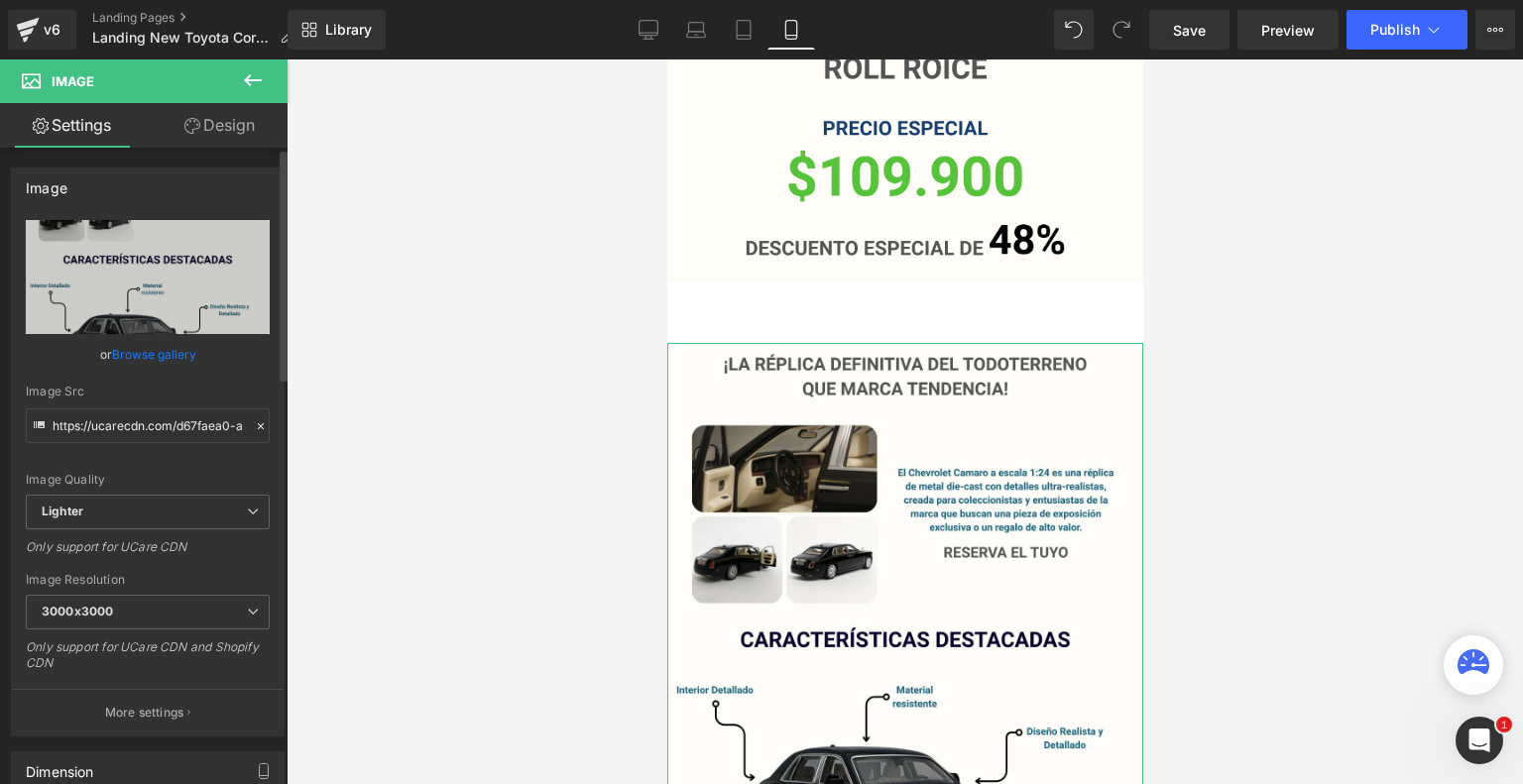 click on "Browse gallery" at bounding box center [154, 354] 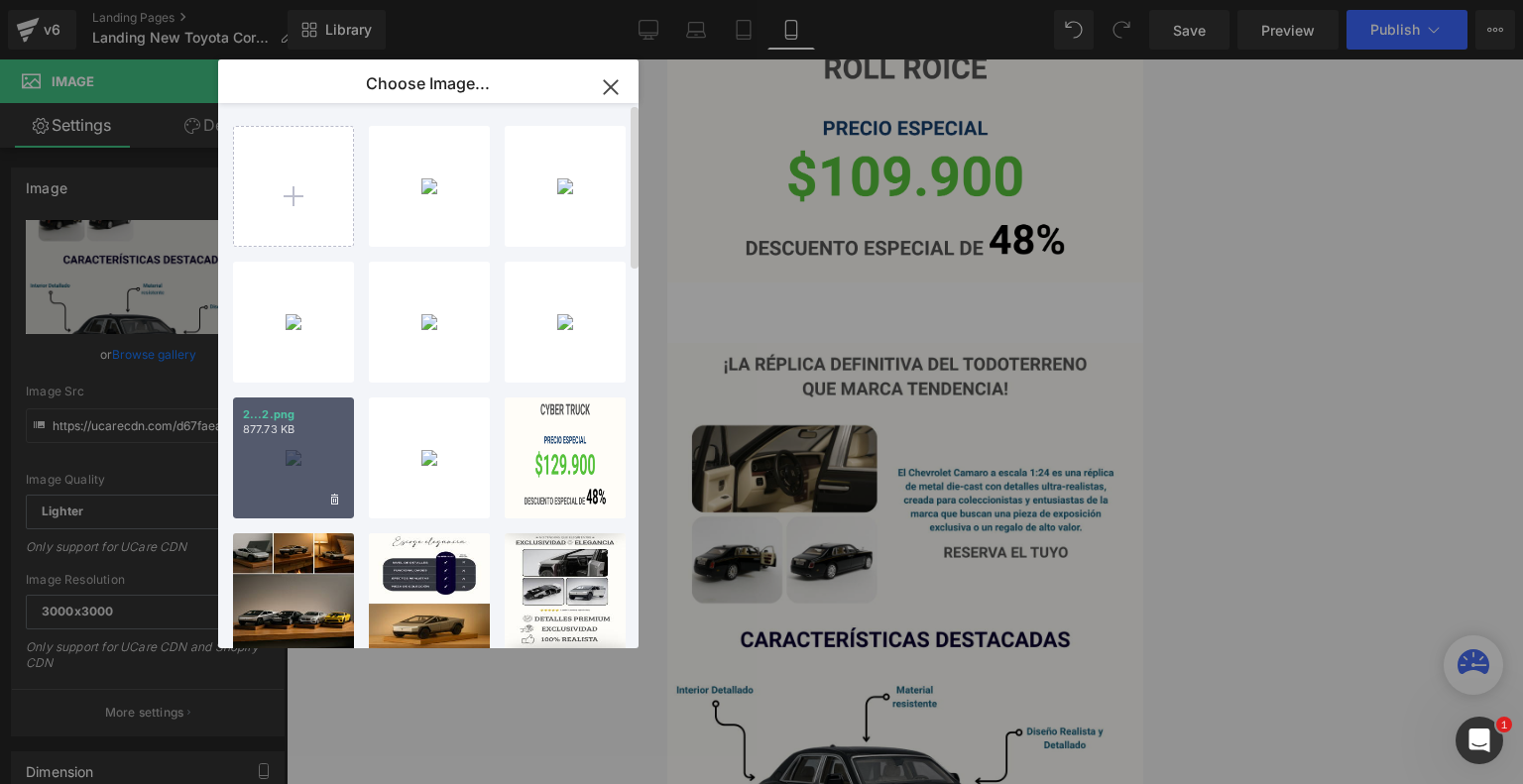 click on "2...2.png 877.73 KB" at bounding box center [293, 458] 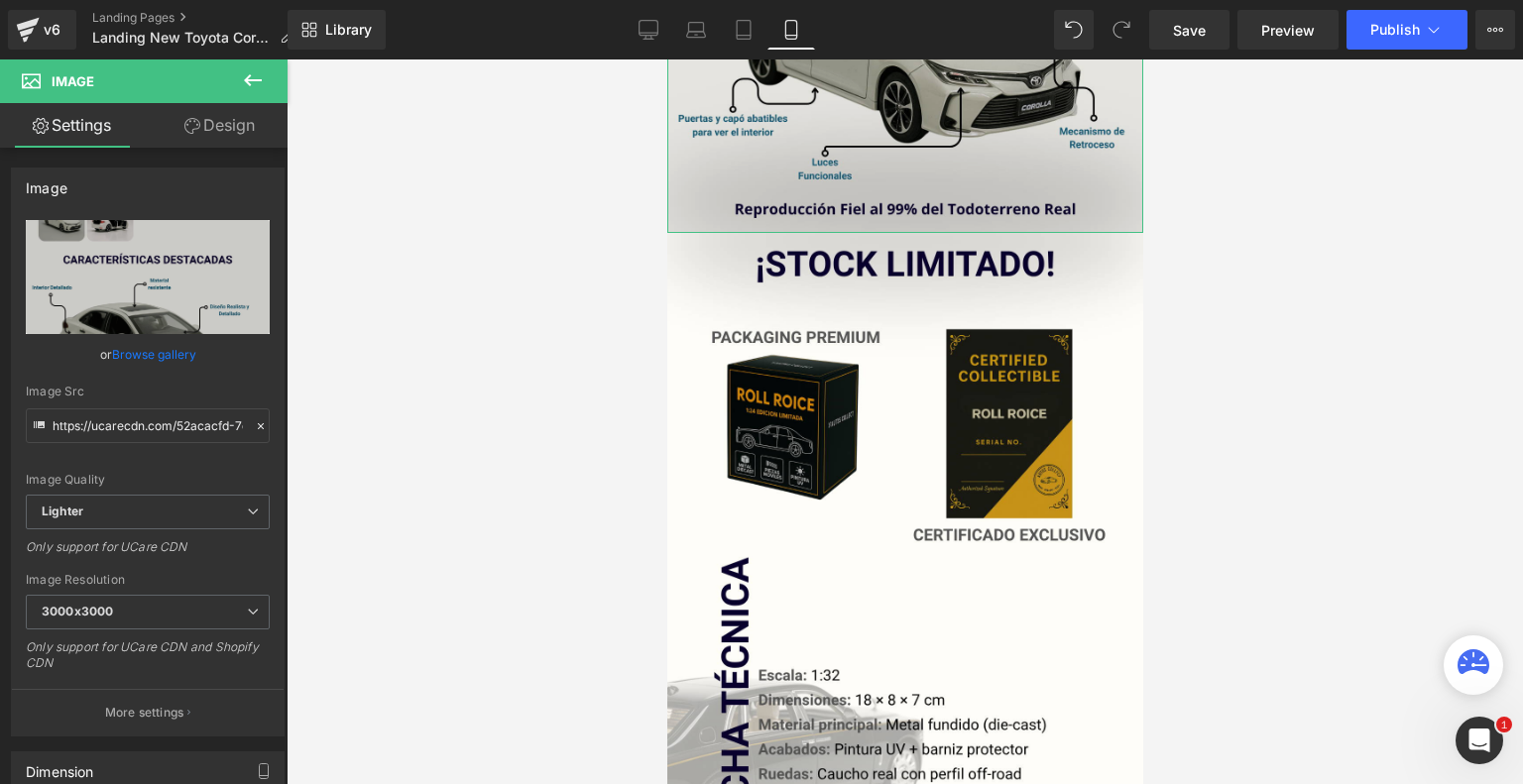 scroll, scrollTop: 1459, scrollLeft: 0, axis: vertical 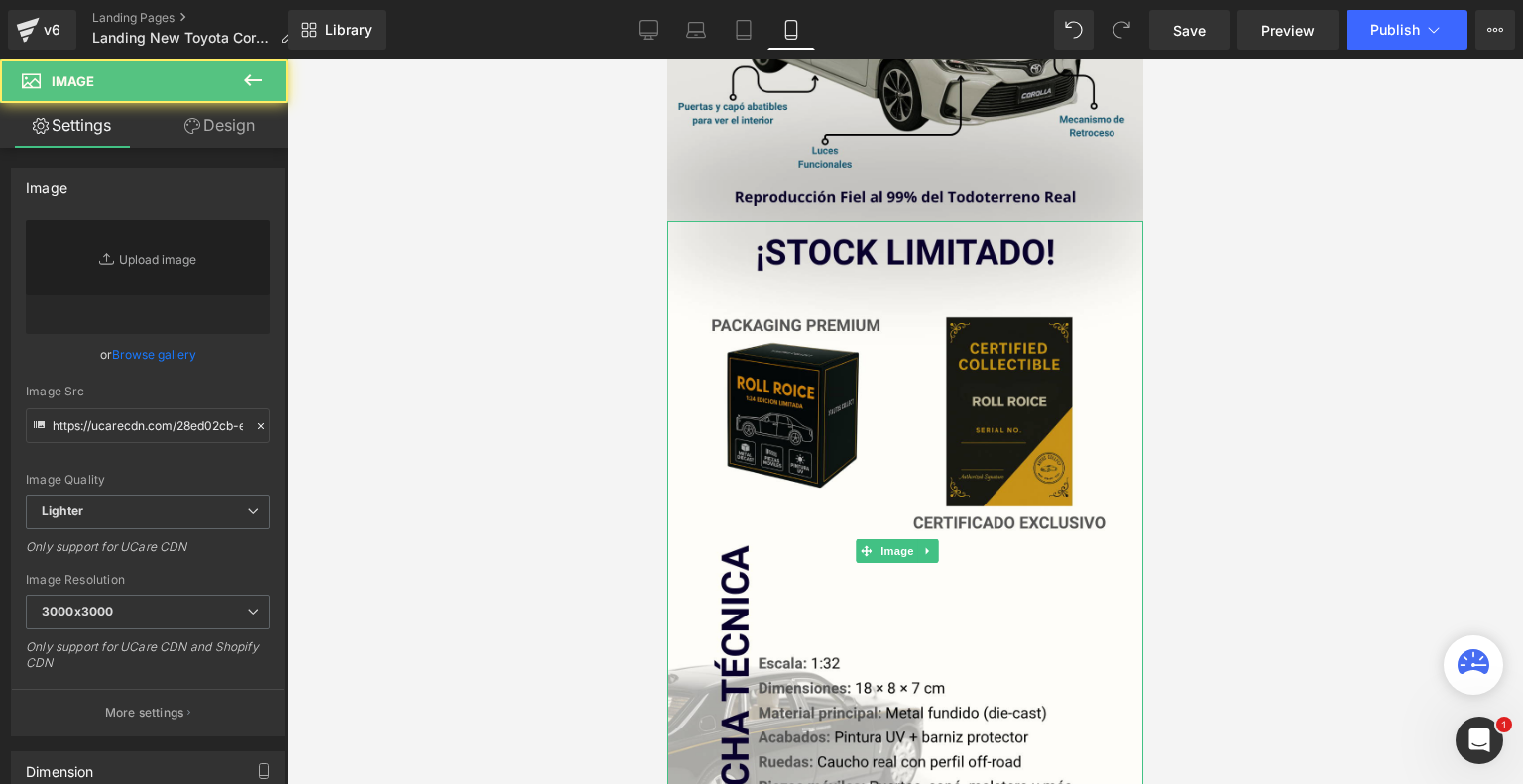 click at bounding box center [904, 551] 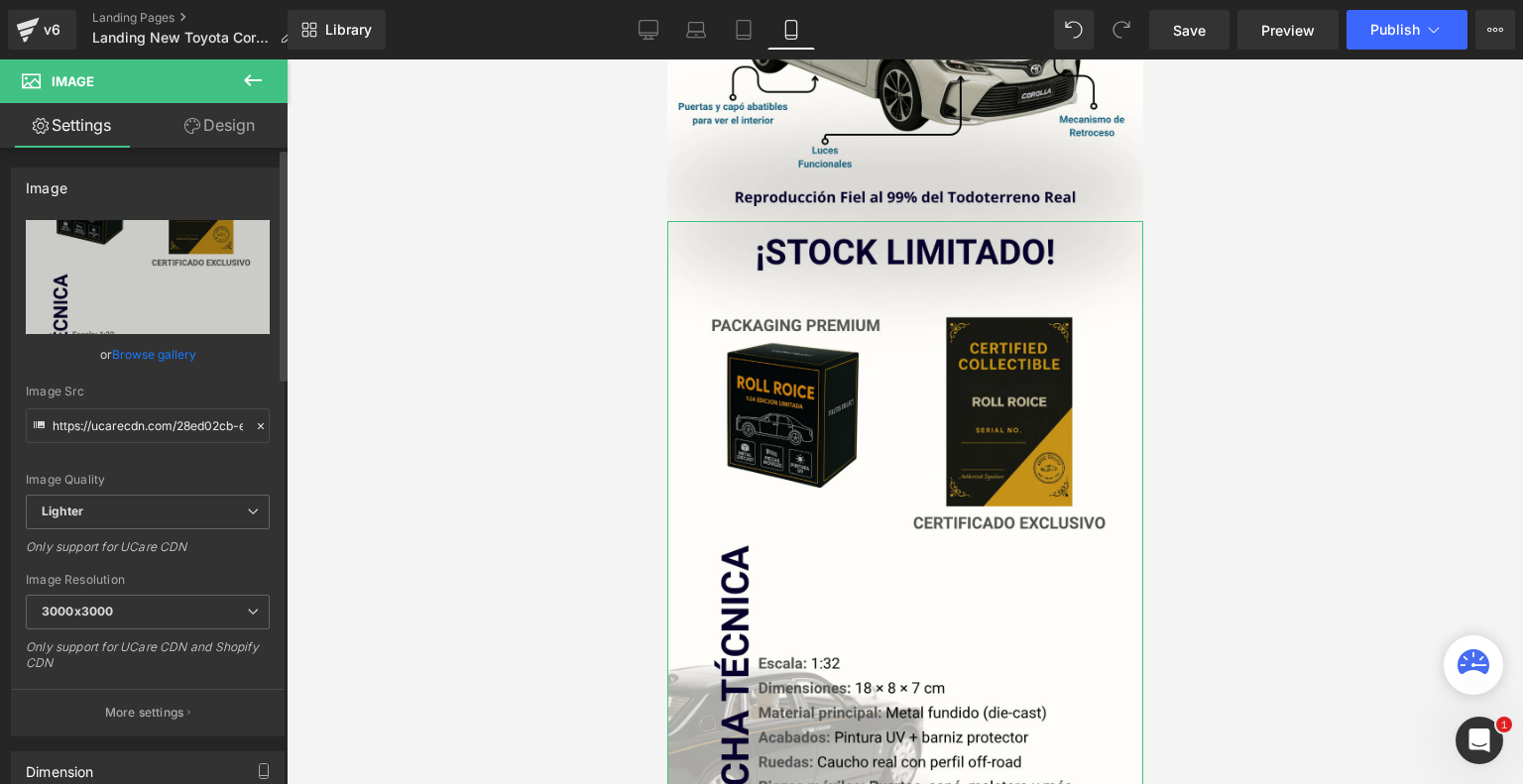 click on "Browse gallery" at bounding box center [154, 354] 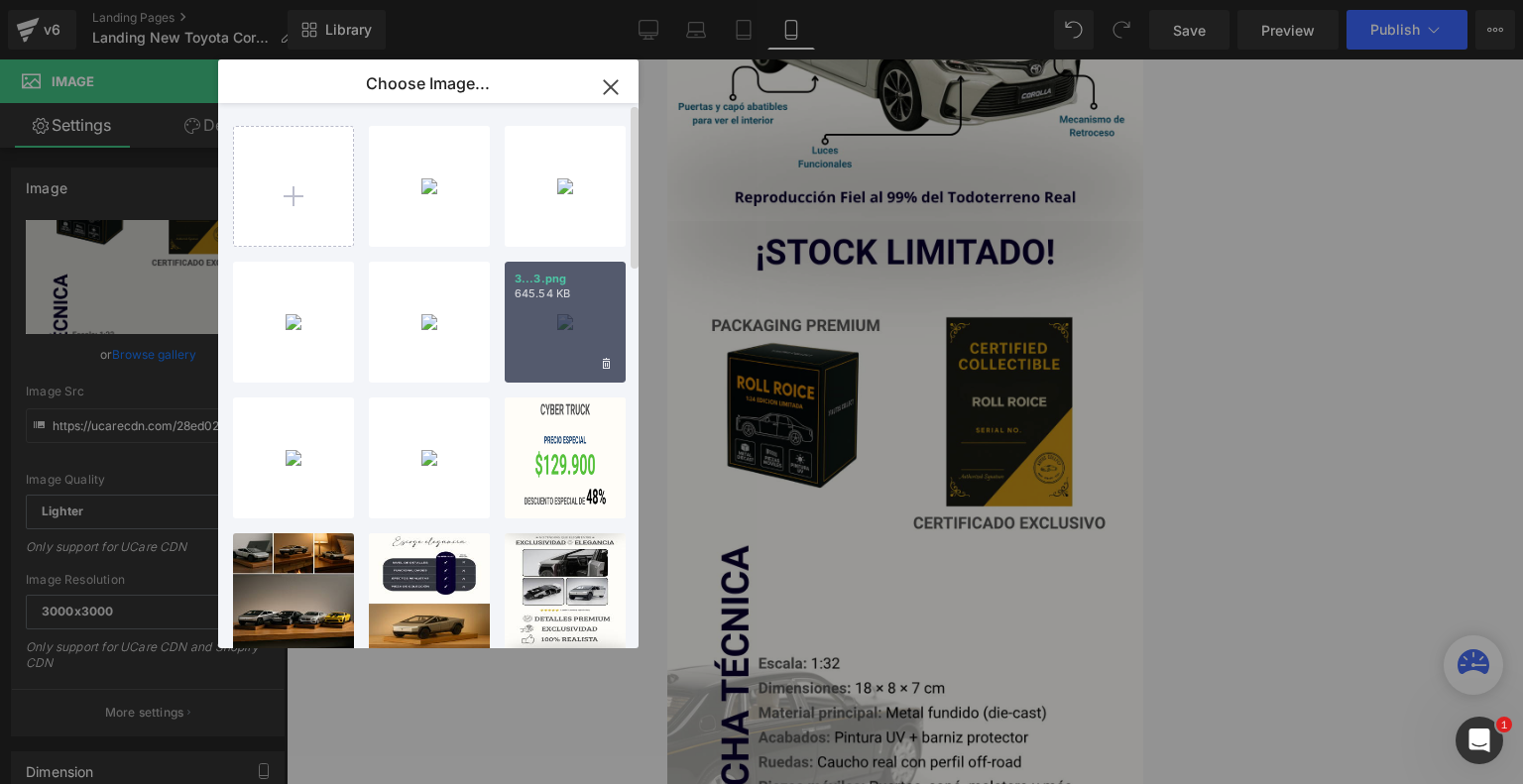 click on "3...3.png 645.54 KB" at bounding box center [565, 322] 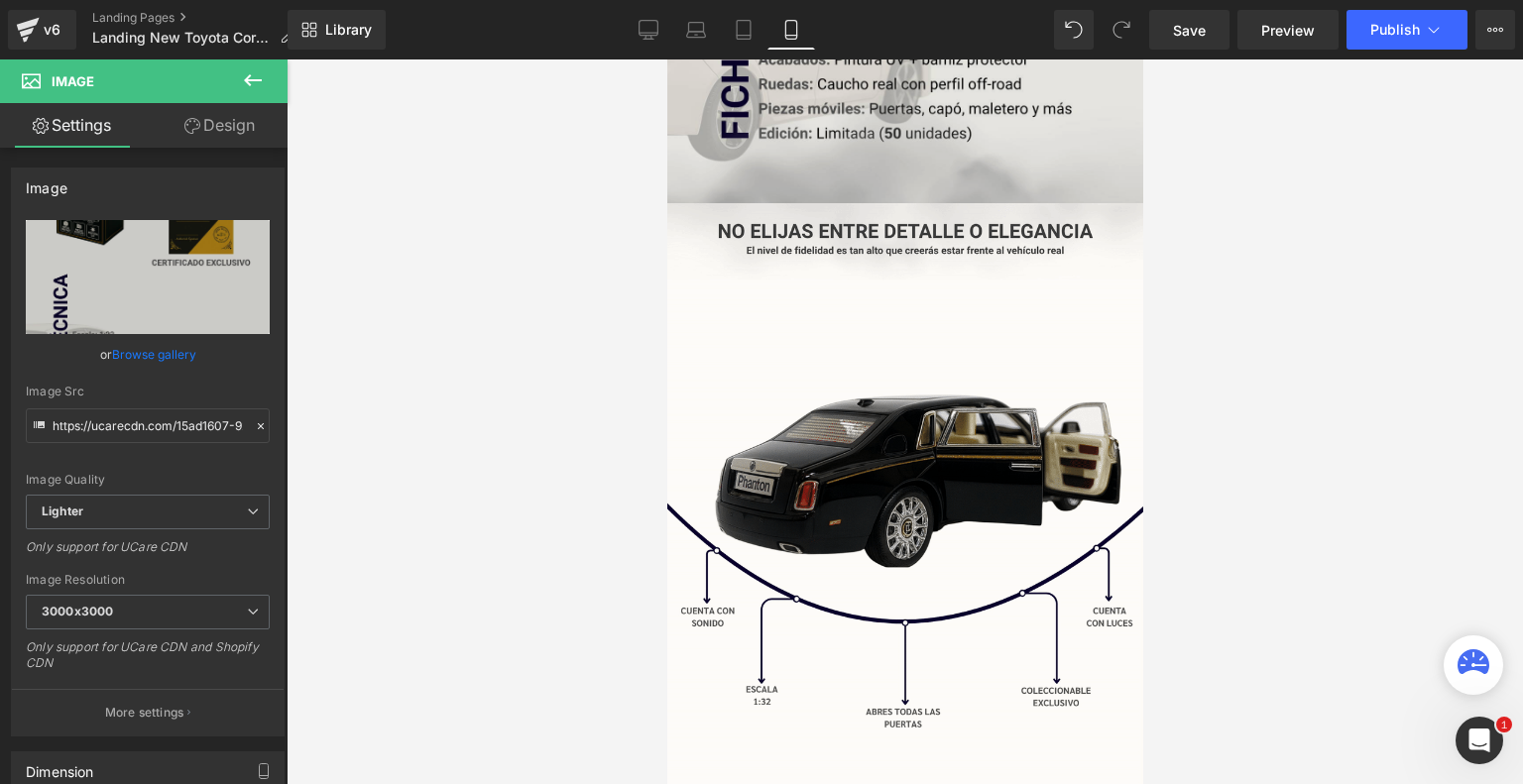 scroll, scrollTop: 2141, scrollLeft: 0, axis: vertical 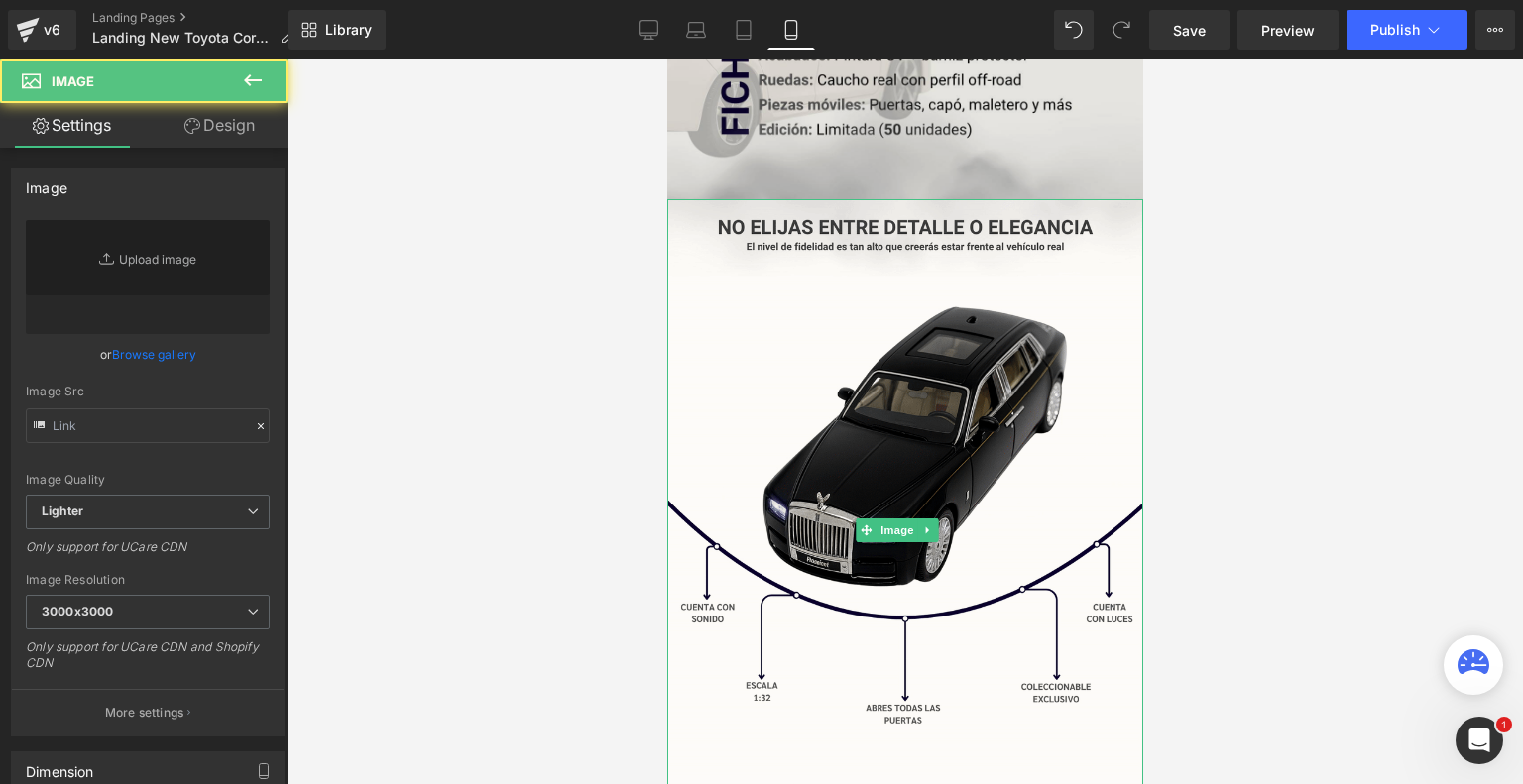 click at bounding box center [904, 529] 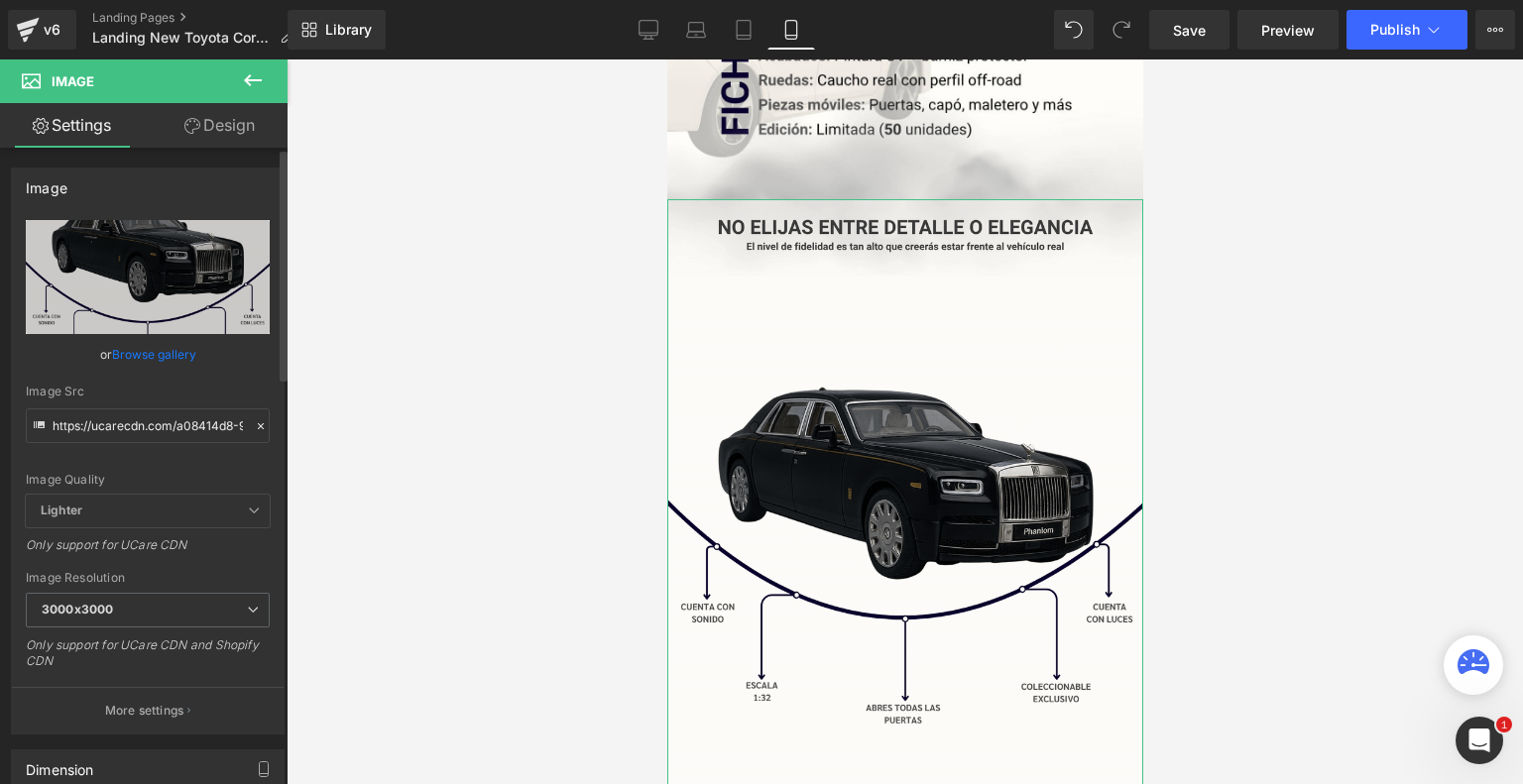 click on "Image Quality Lighter Lightest
Lighter
Lighter Lightest Only support for UCare CDN" at bounding box center [148, 357] 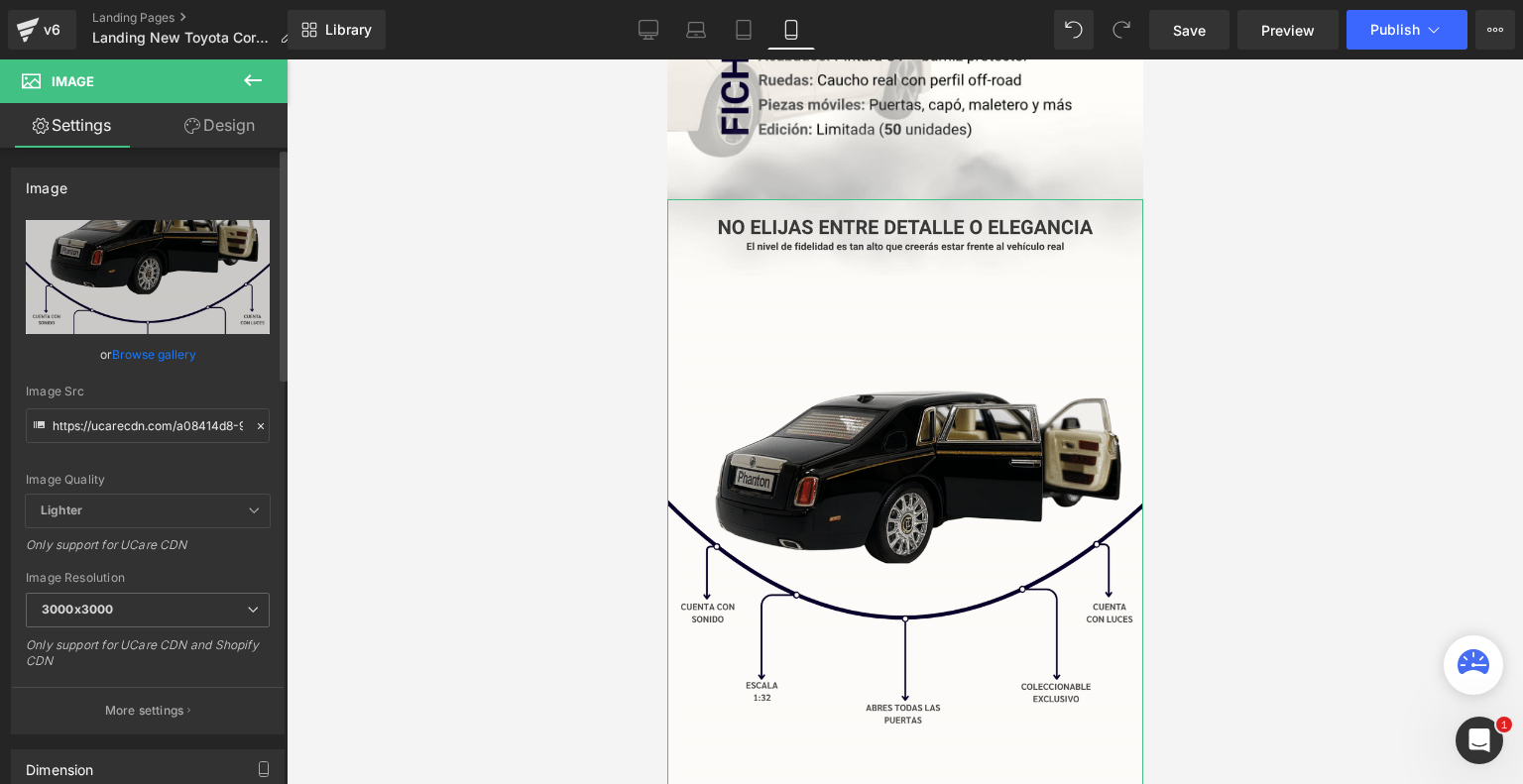 click on "Browse gallery" at bounding box center (154, 354) 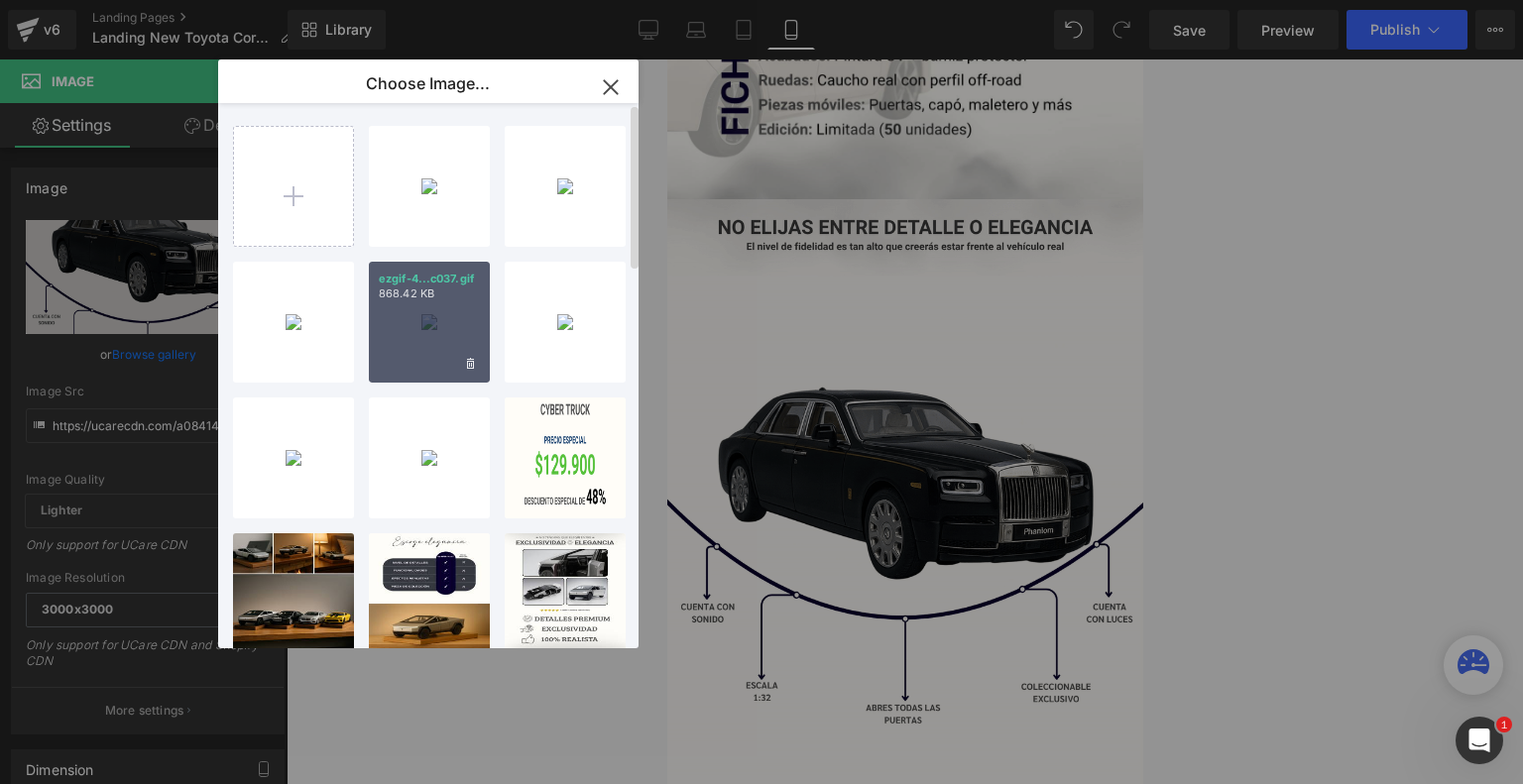 click on "ezgif-4...c037.gif 868.42 KB" at bounding box center (429, 322) 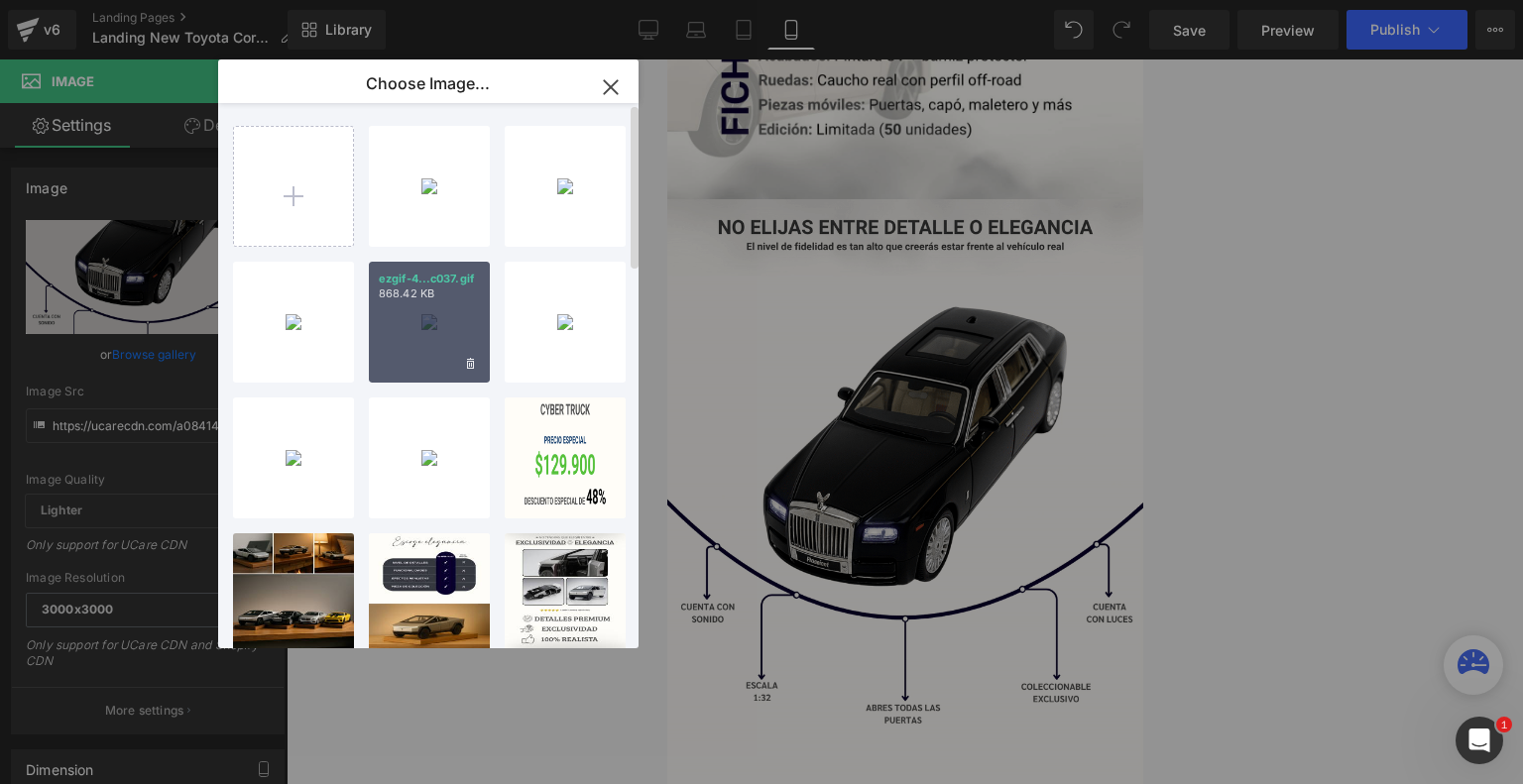 type on "https://ucarecdn.com/8d597a0c-7549-4ffa-b4cb-3b376b907bf8/ezgif-4550f0c213c037.gif" 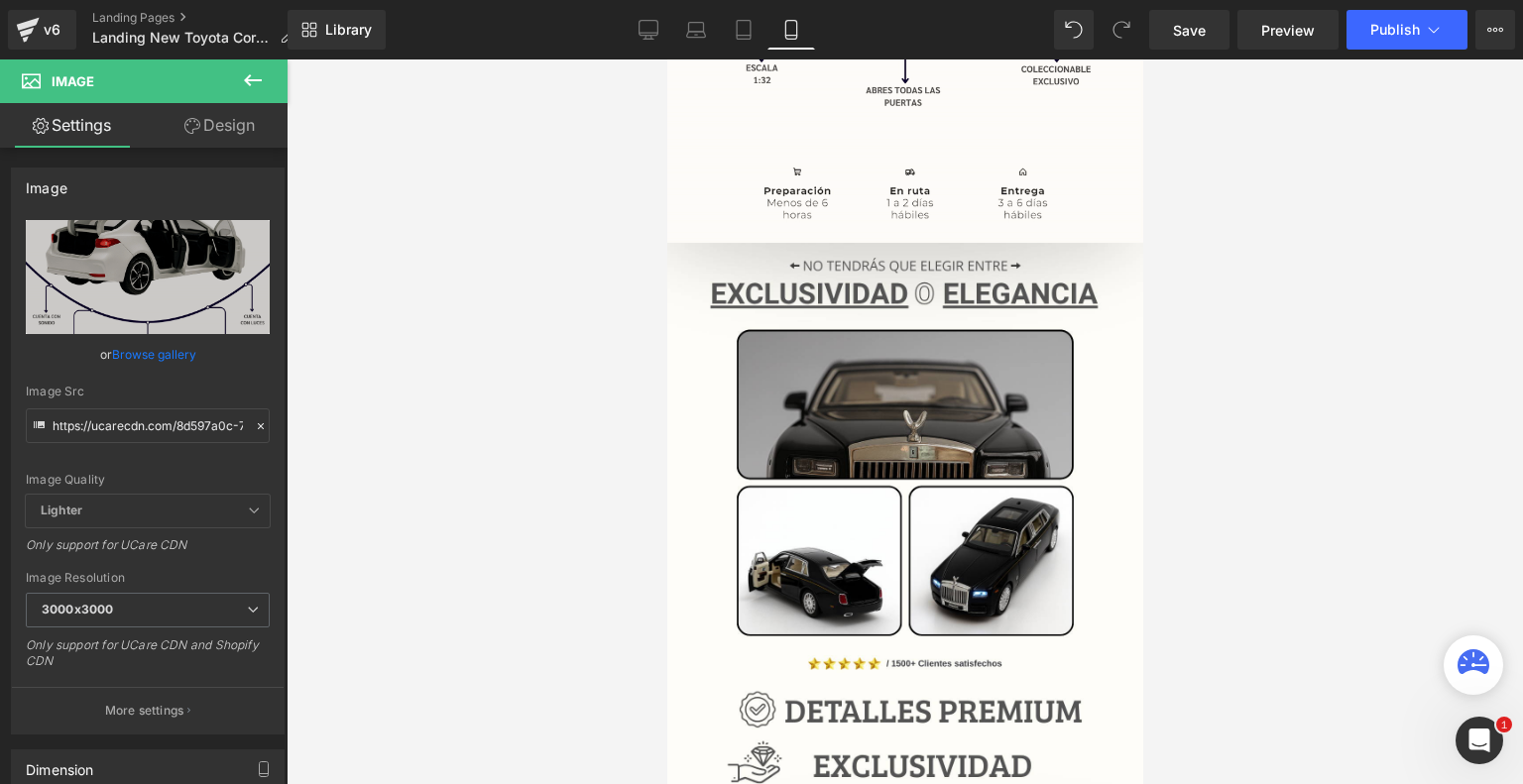 scroll, scrollTop: 2814, scrollLeft: 0, axis: vertical 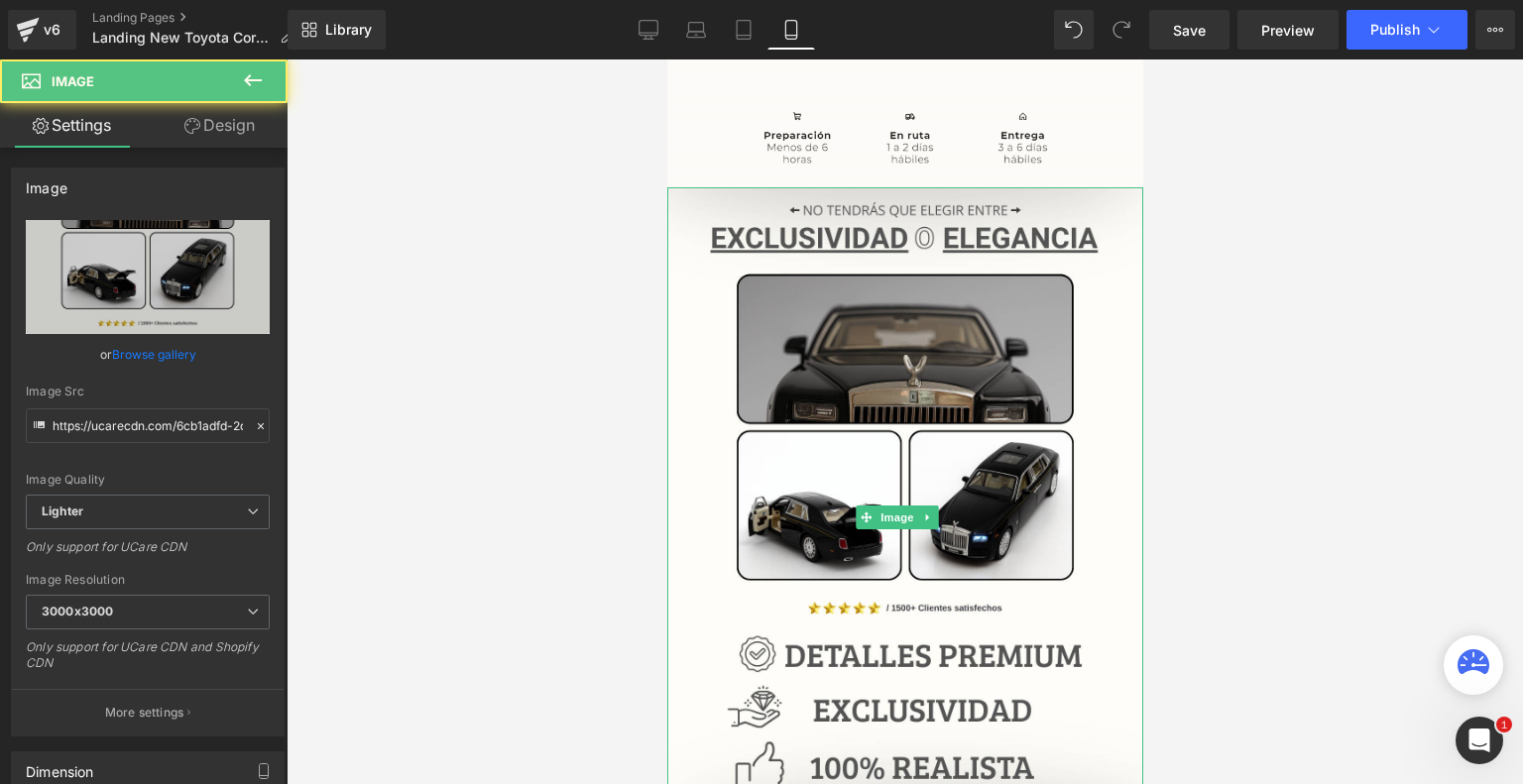 click at bounding box center [904, 517] 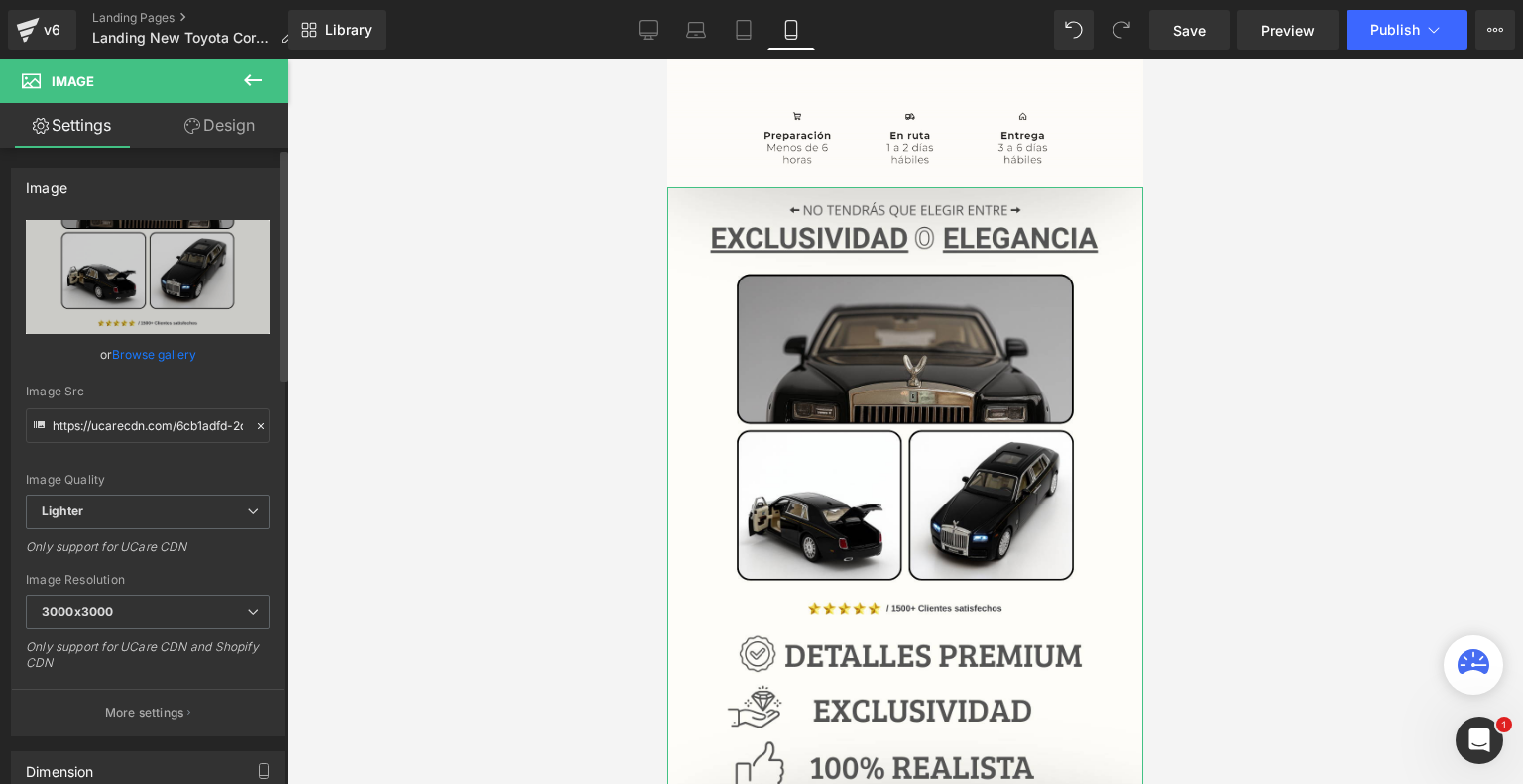 click on "Browse gallery" at bounding box center (154, 354) 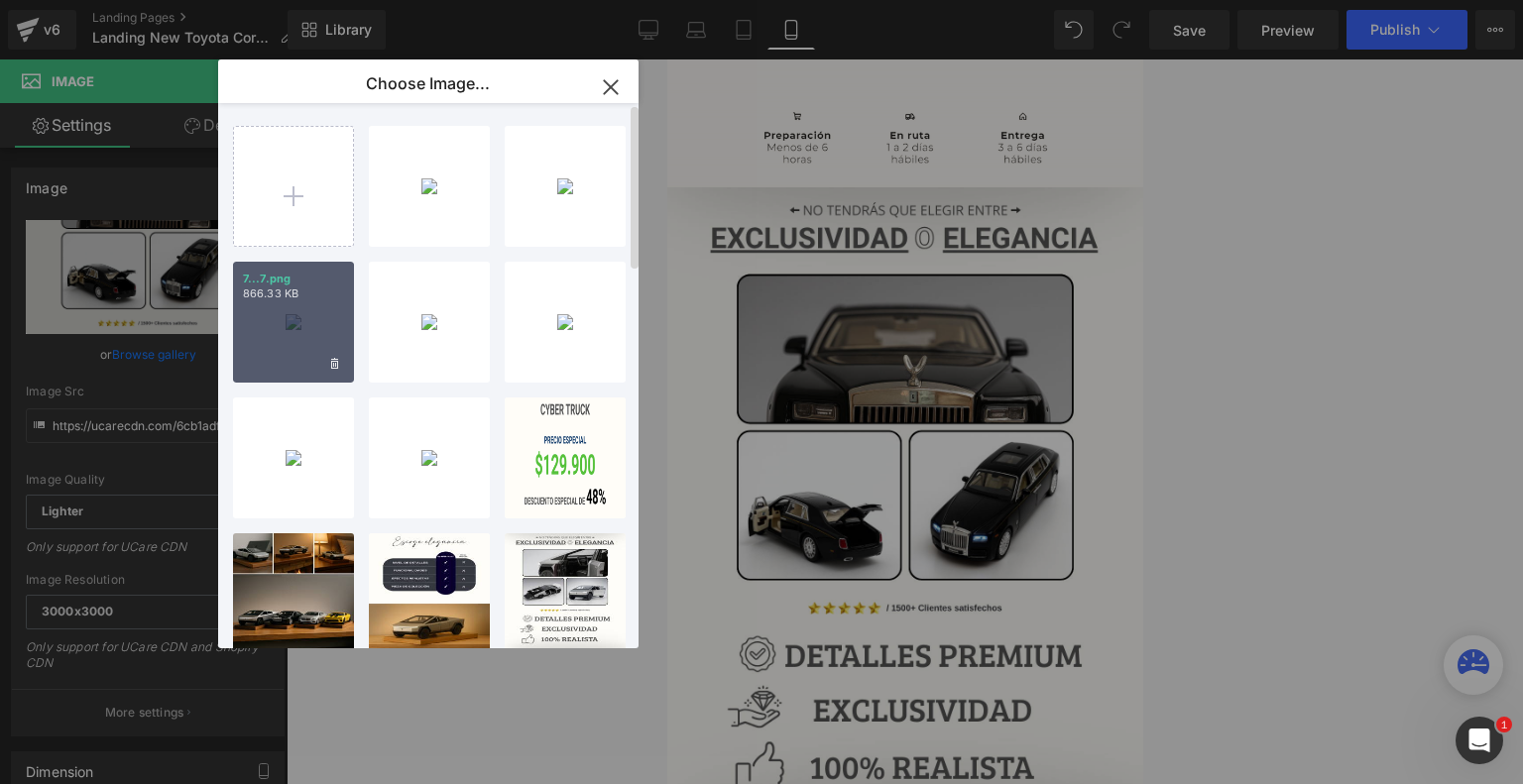 click on "7...7.png 866.33 KB" at bounding box center (293, 322) 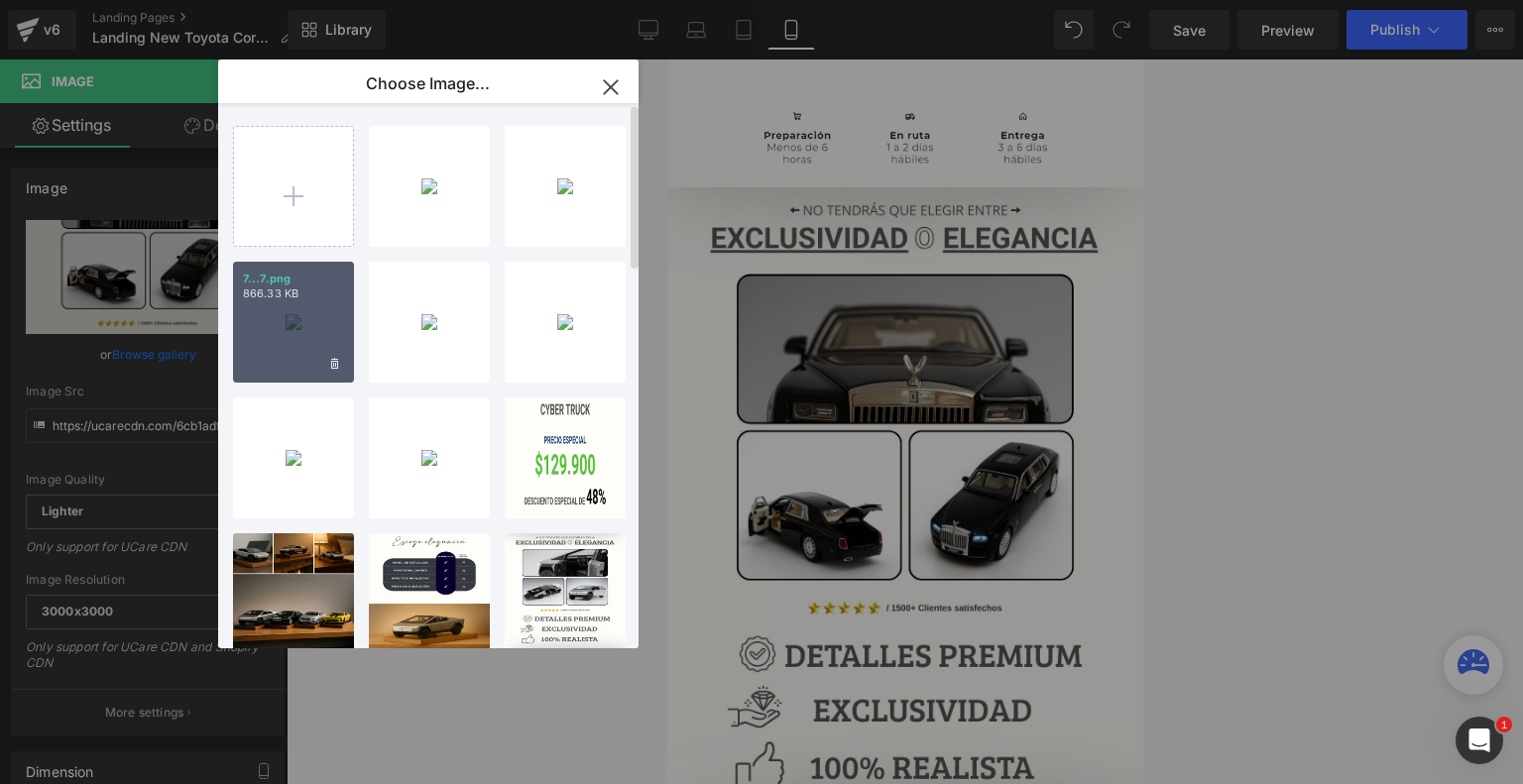 type on "https://ucarecdn.com/8a69db75-a31e-461c-a1f3-094c736486b7/-/format/auto/-/preview/3000x3000/-/quality/lighter/7.png" 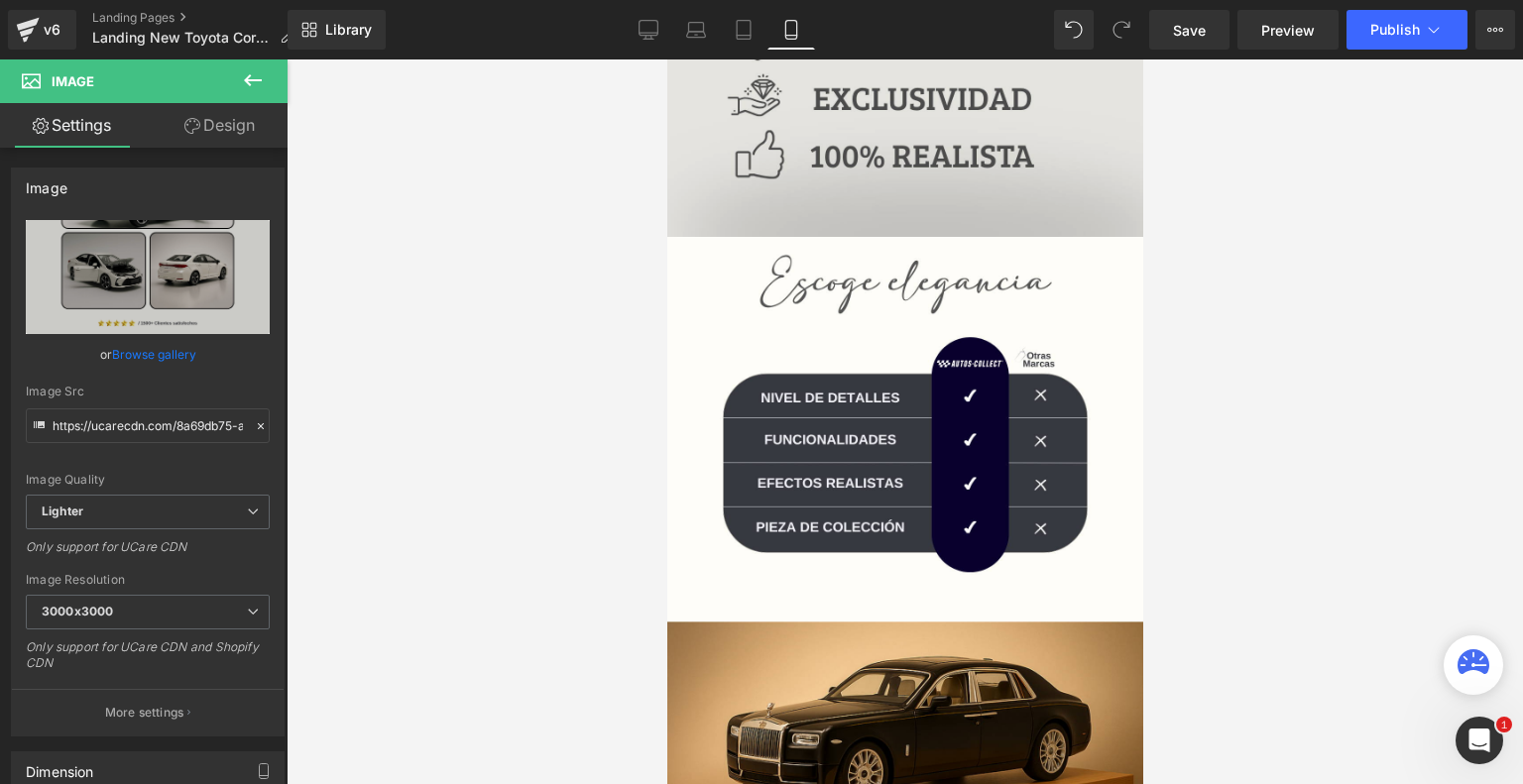 scroll, scrollTop: 3428, scrollLeft: 0, axis: vertical 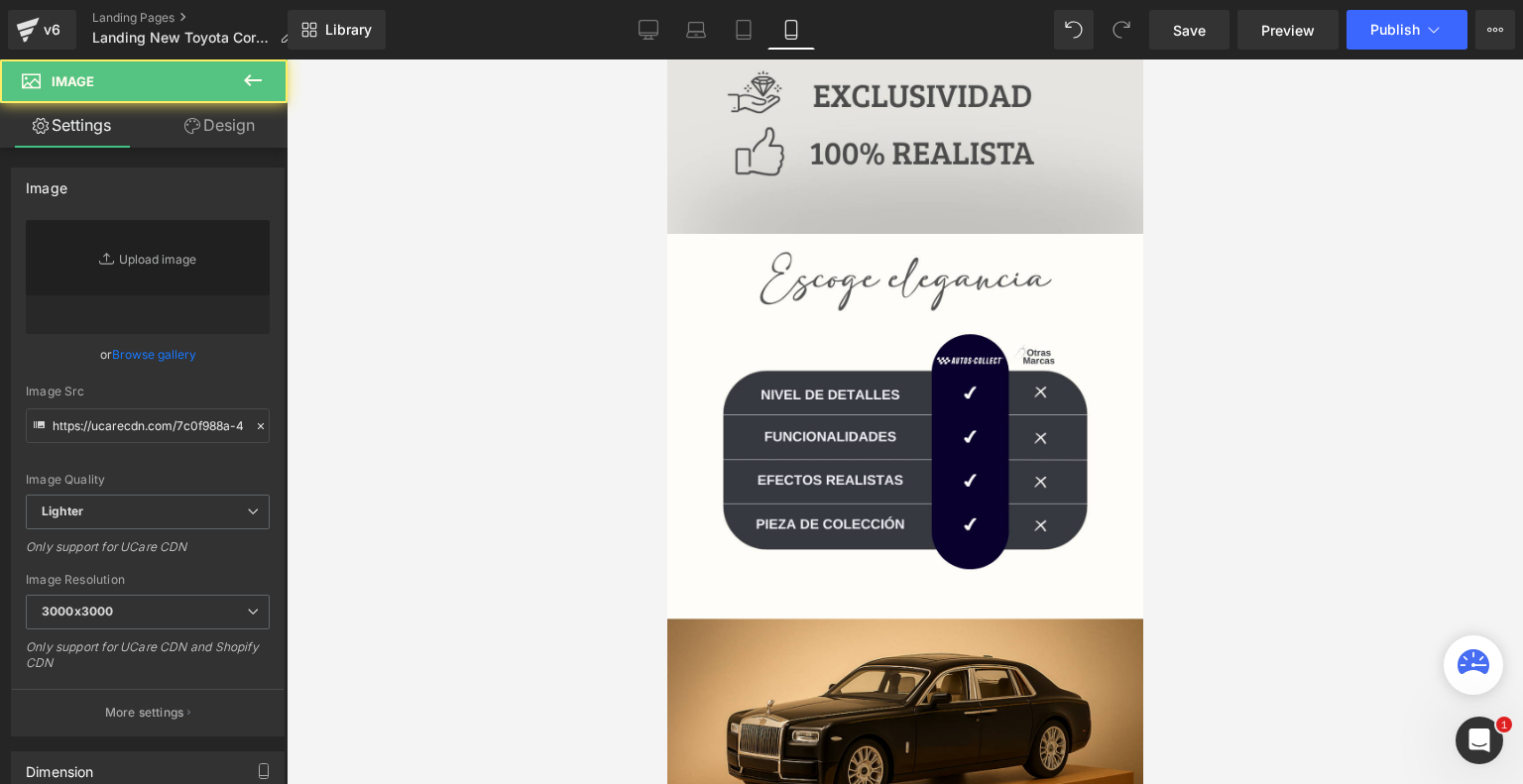 click at bounding box center [904, 566] 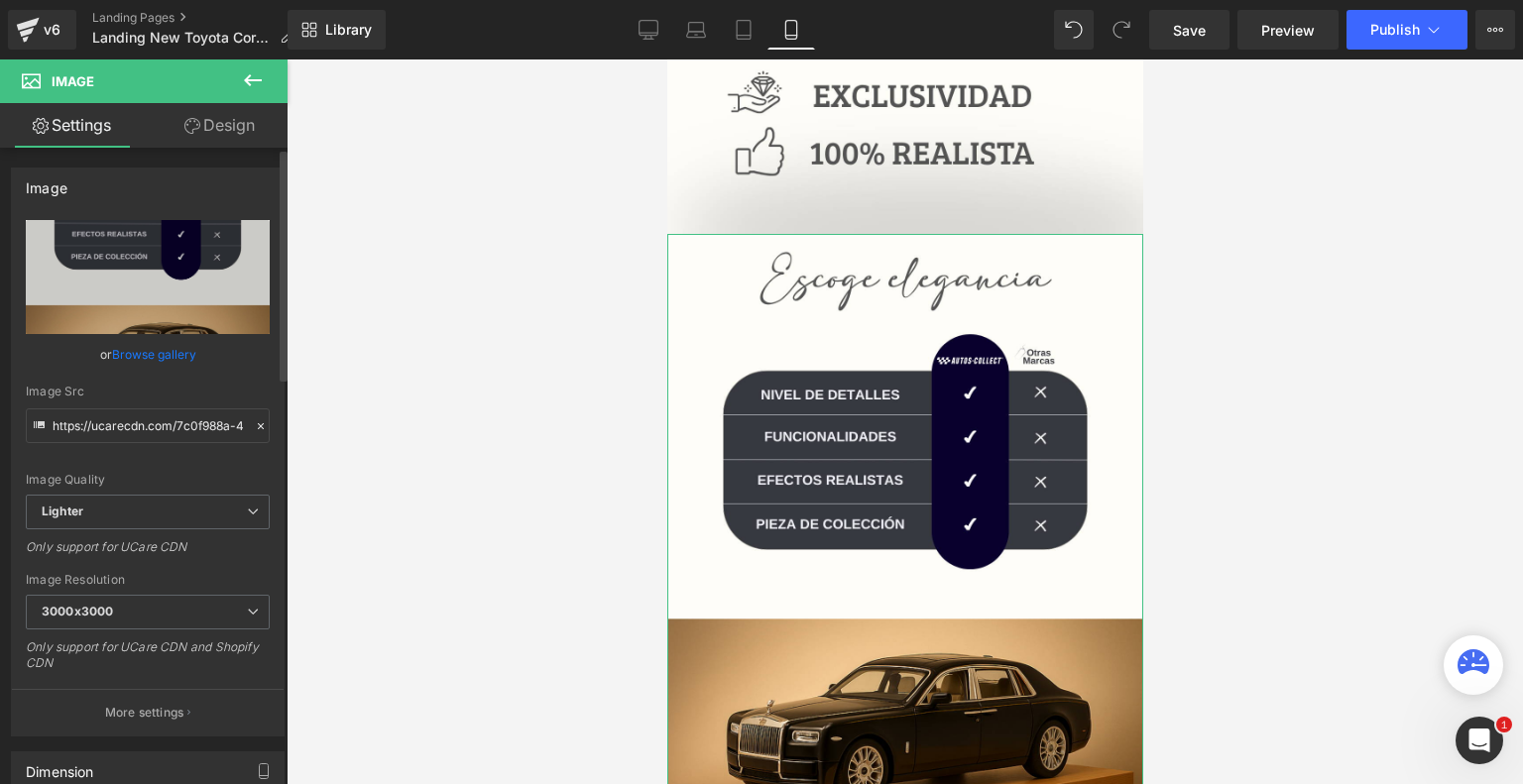 click on "Browse gallery" at bounding box center [154, 354] 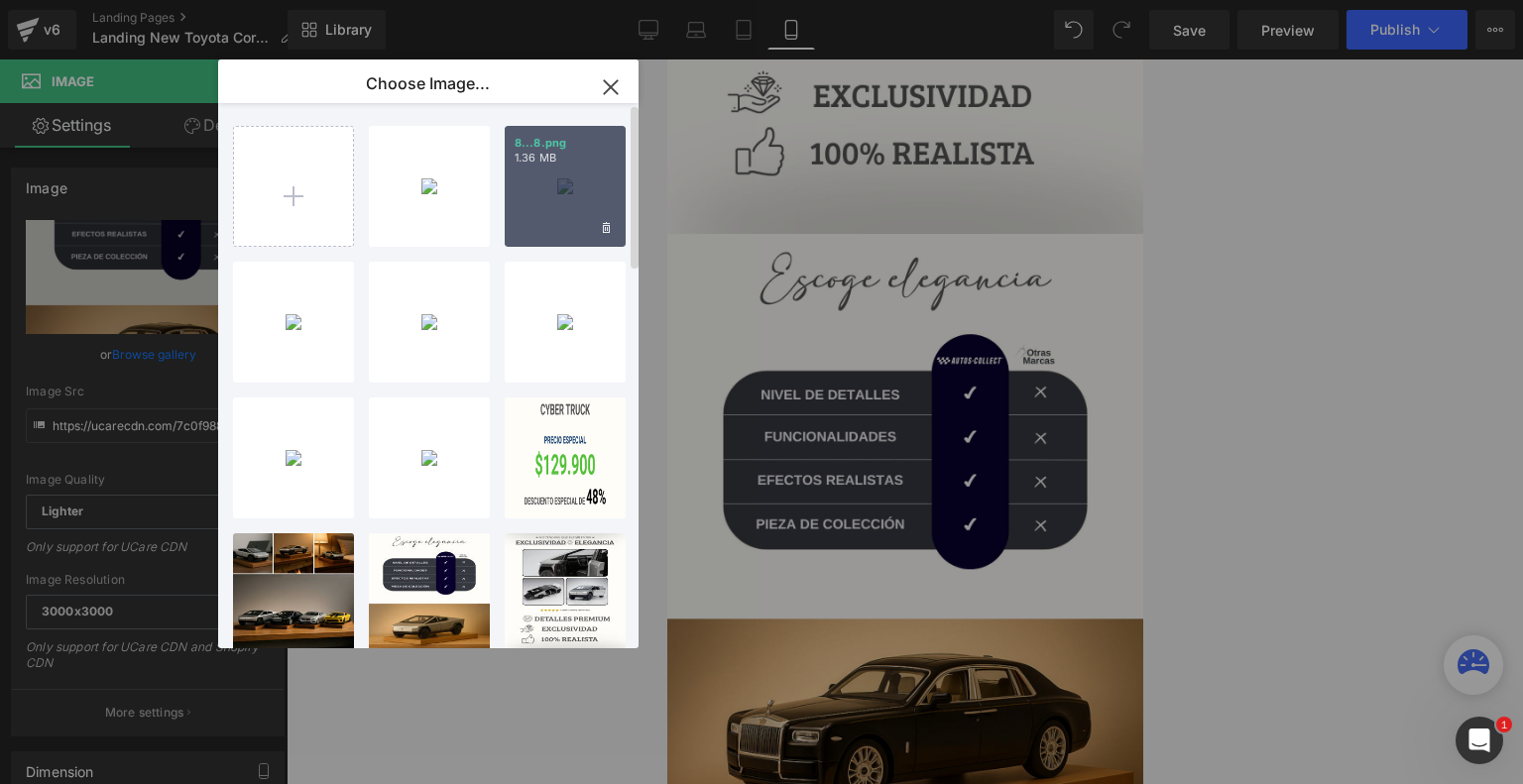 click on "8...8.png 1.36 MB" at bounding box center (565, 186) 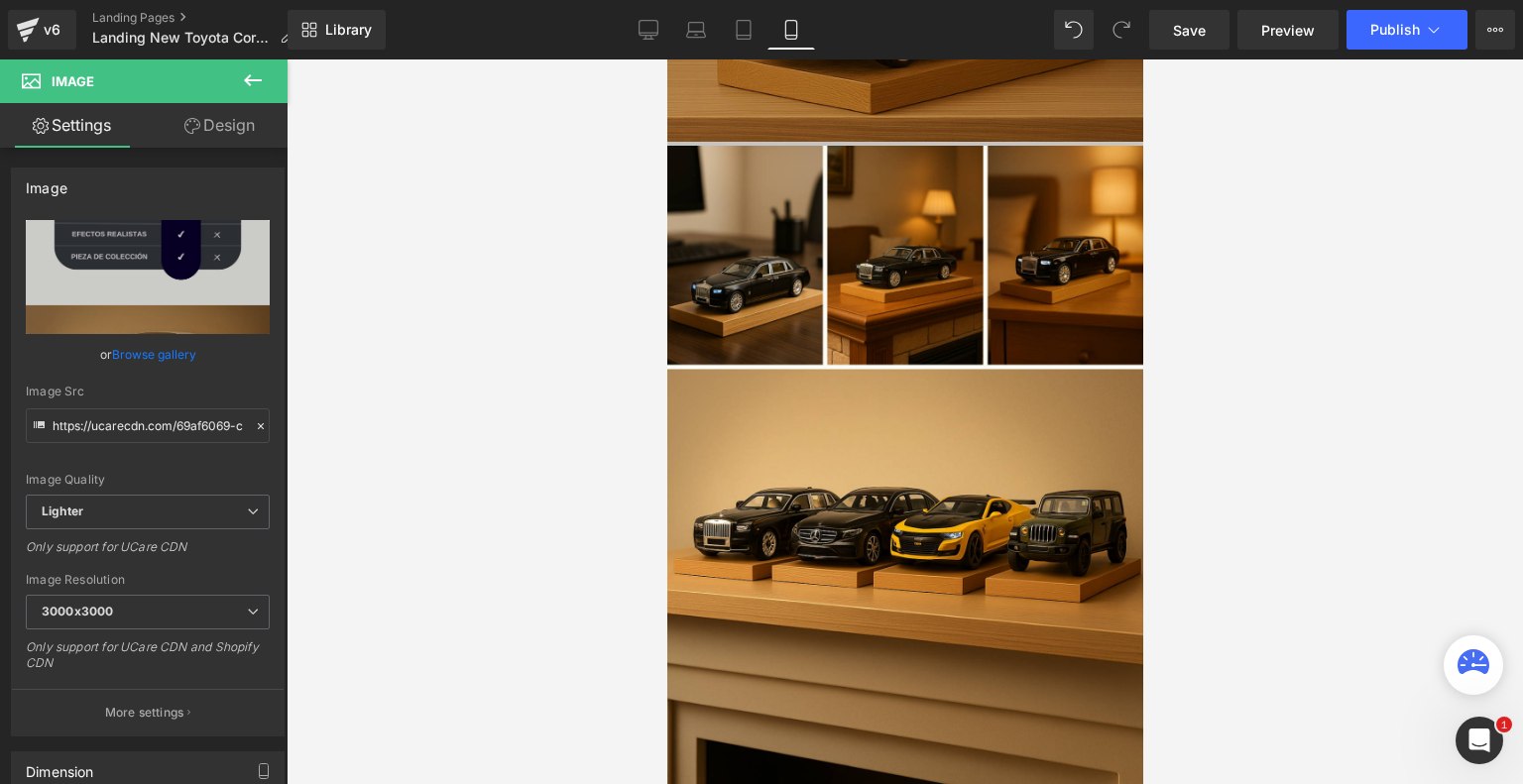 scroll, scrollTop: 4182, scrollLeft: 0, axis: vertical 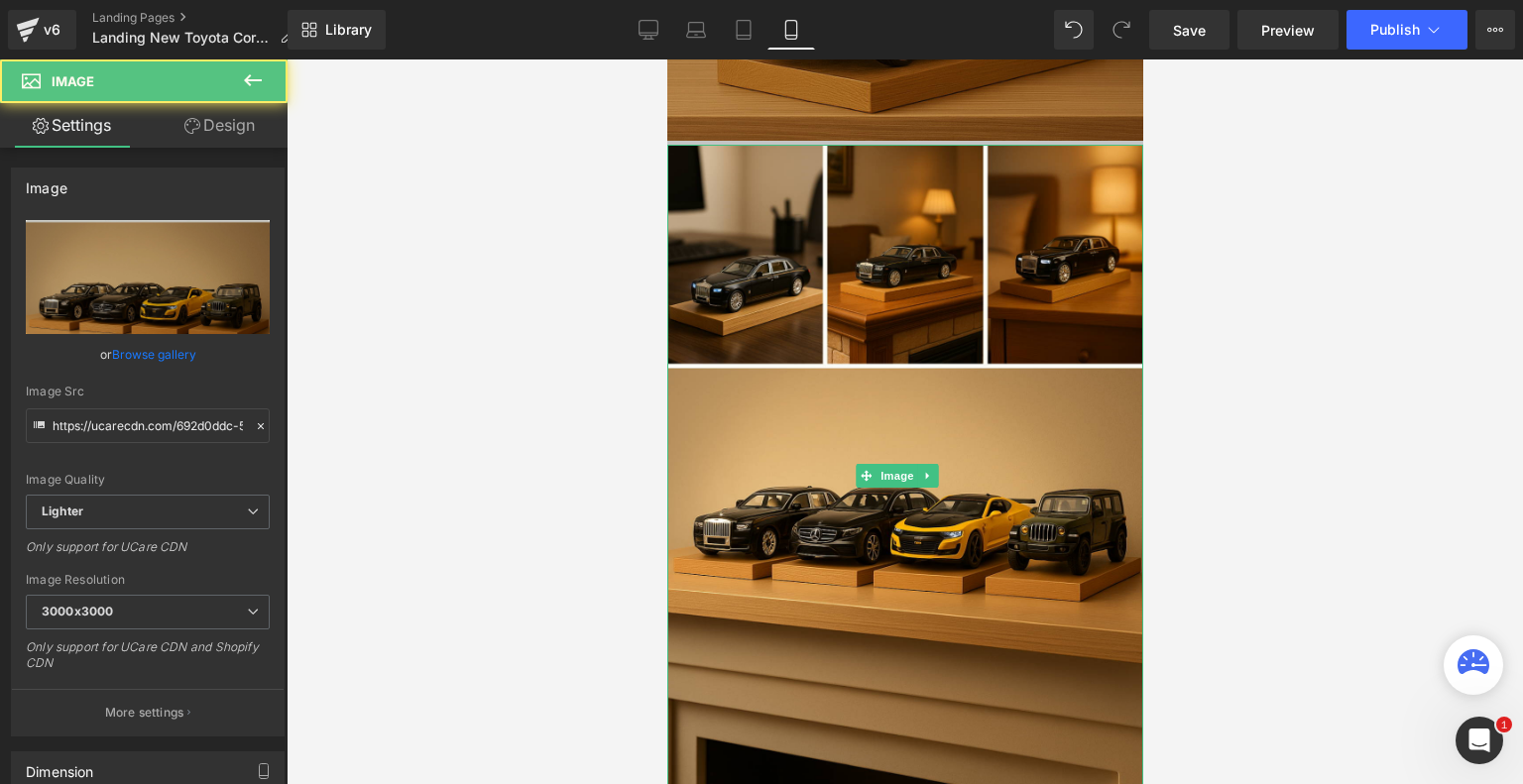 click at bounding box center (904, 475) 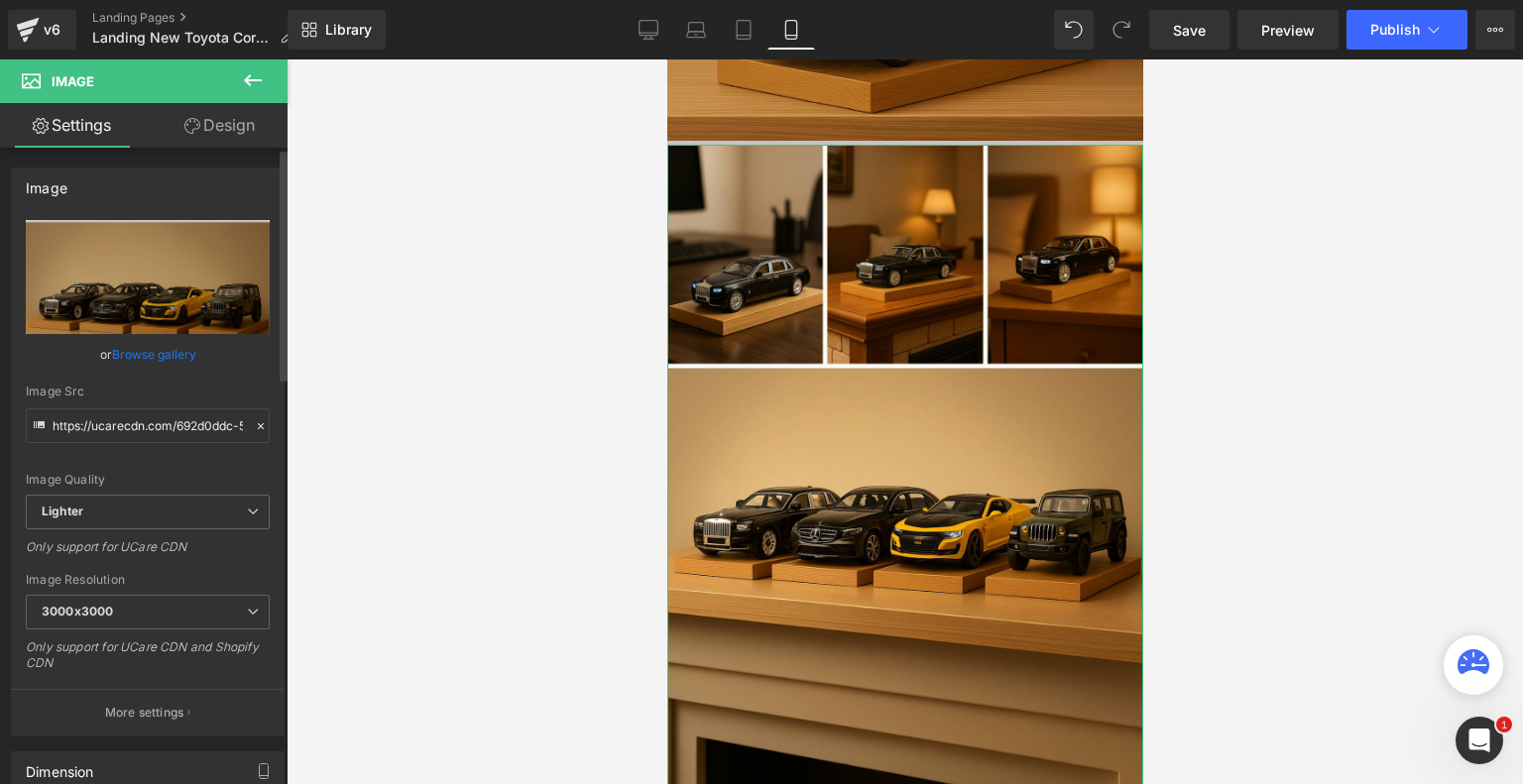 click on "Browse gallery" at bounding box center [154, 354] 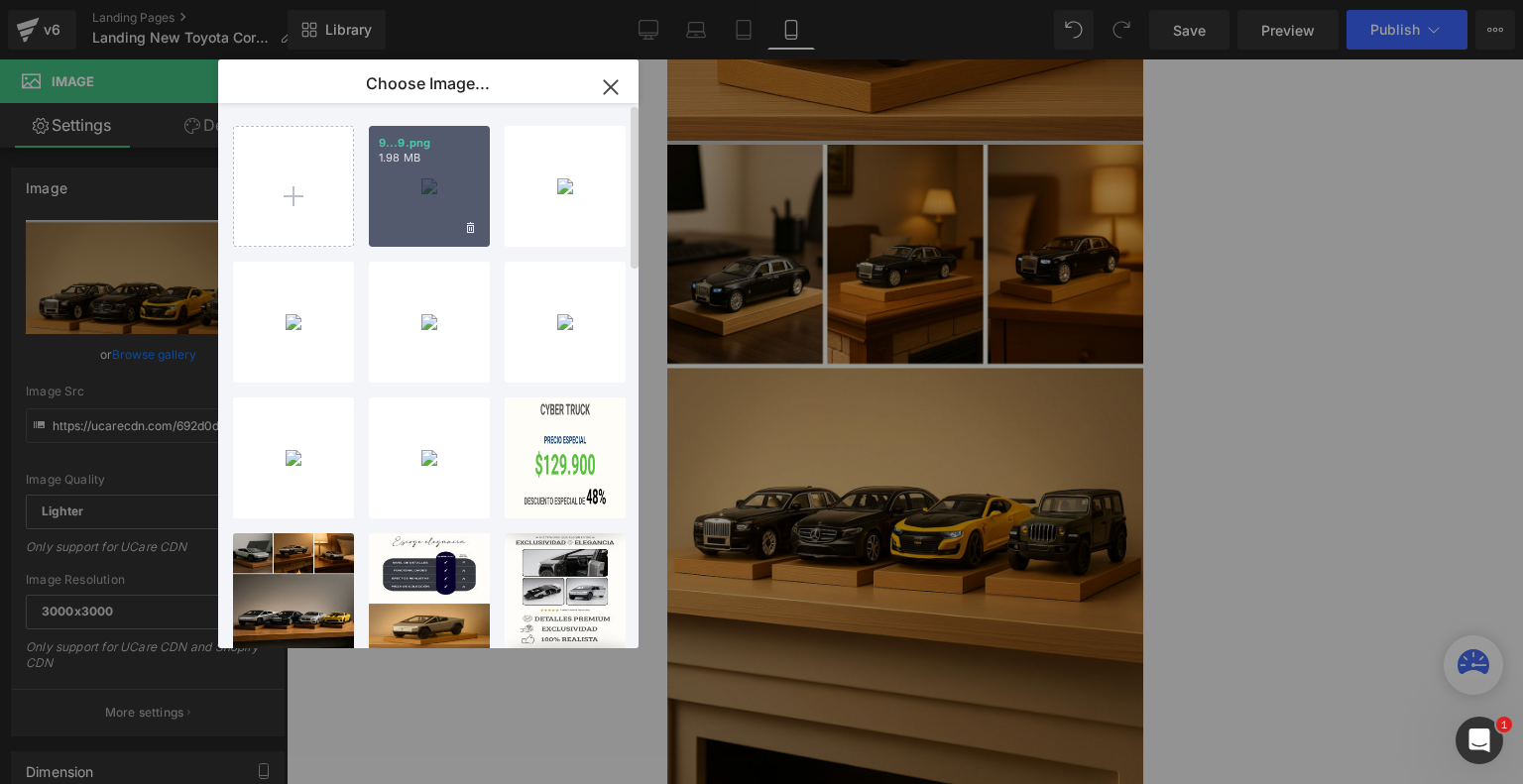 click on "9...9.png 1.98 MB" at bounding box center [429, 186] 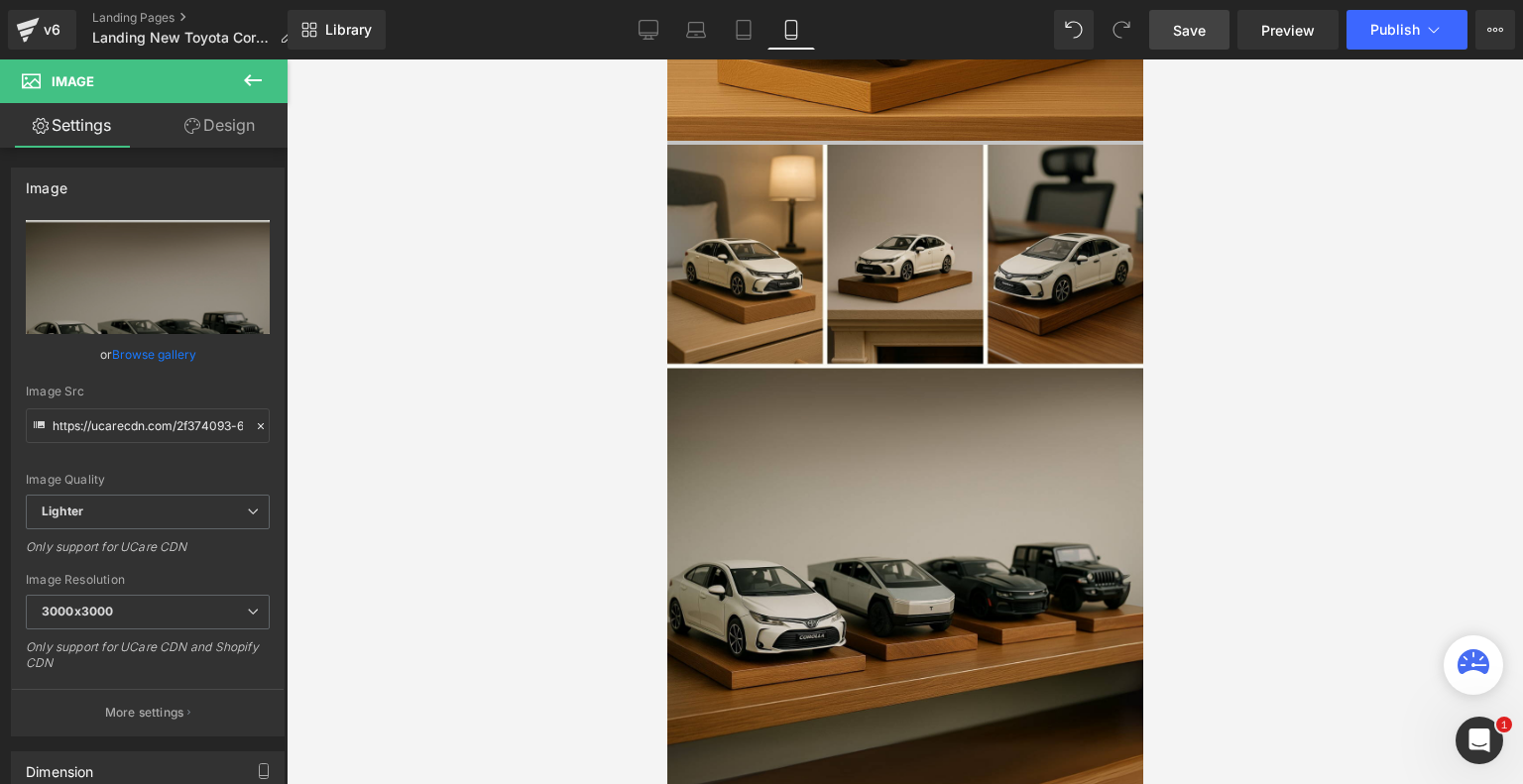click on "Save" at bounding box center [1189, 30] 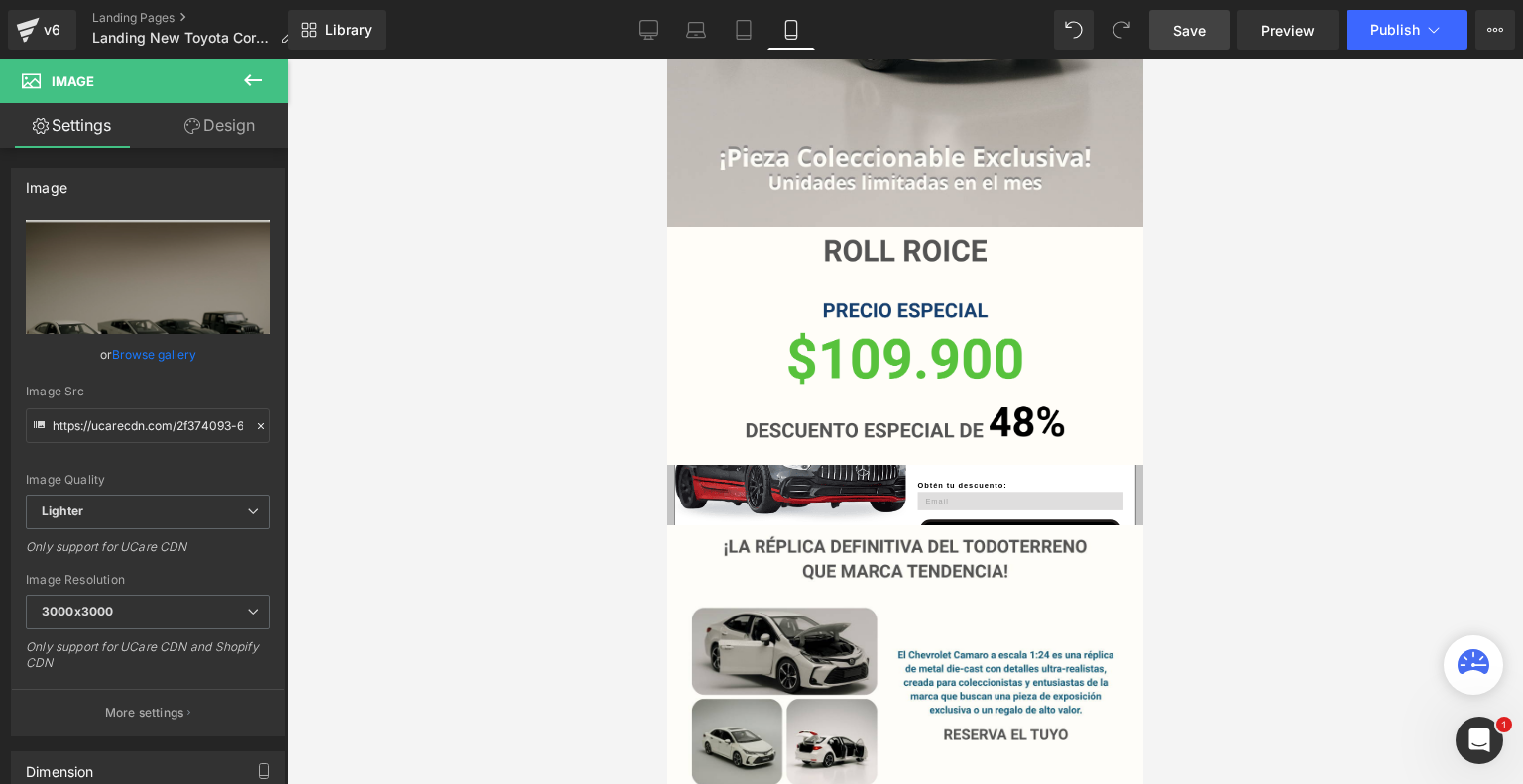 scroll, scrollTop: 502, scrollLeft: 0, axis: vertical 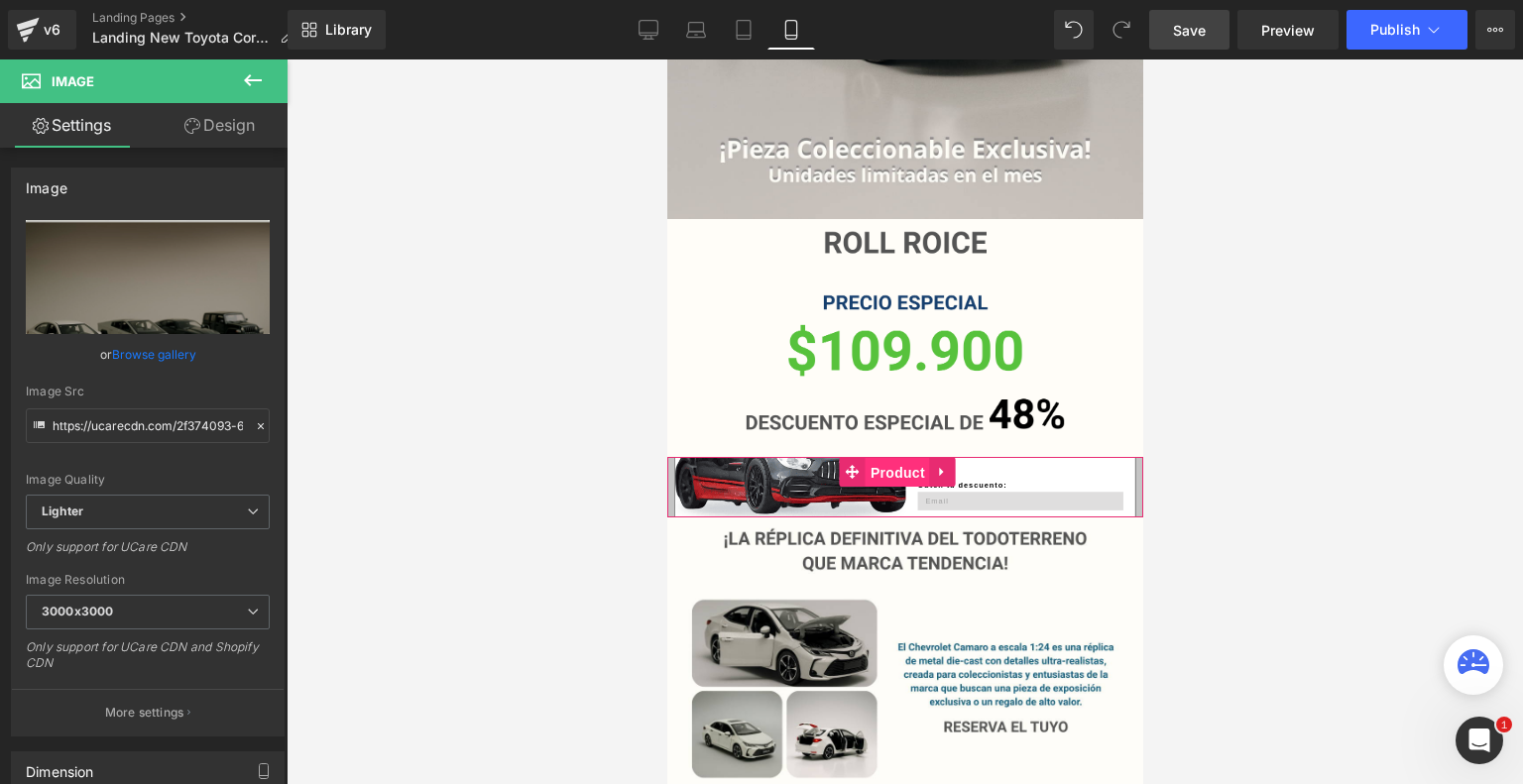 click on "Product" at bounding box center (896, 473) 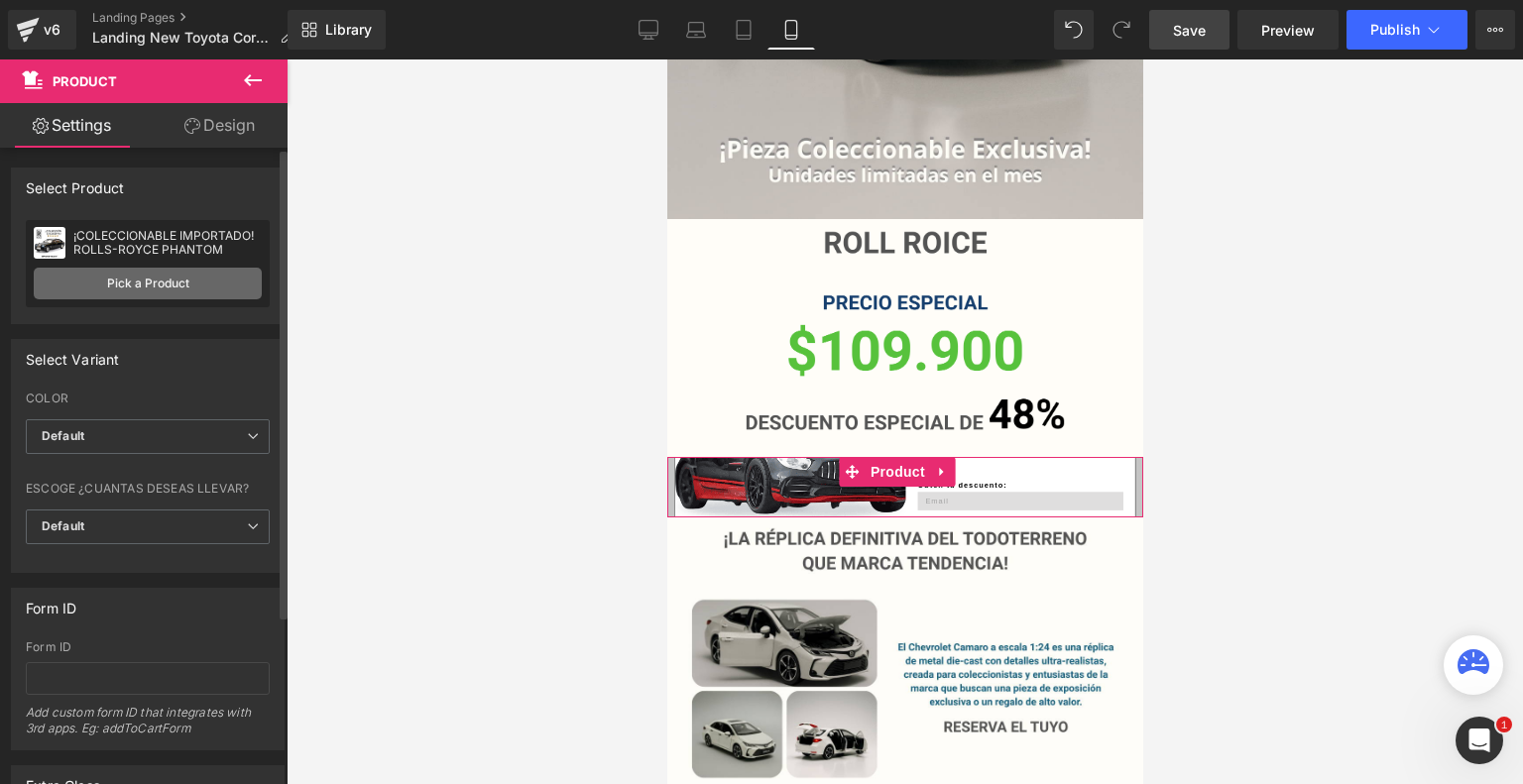 click on "Pick a Product" at bounding box center (148, 283) 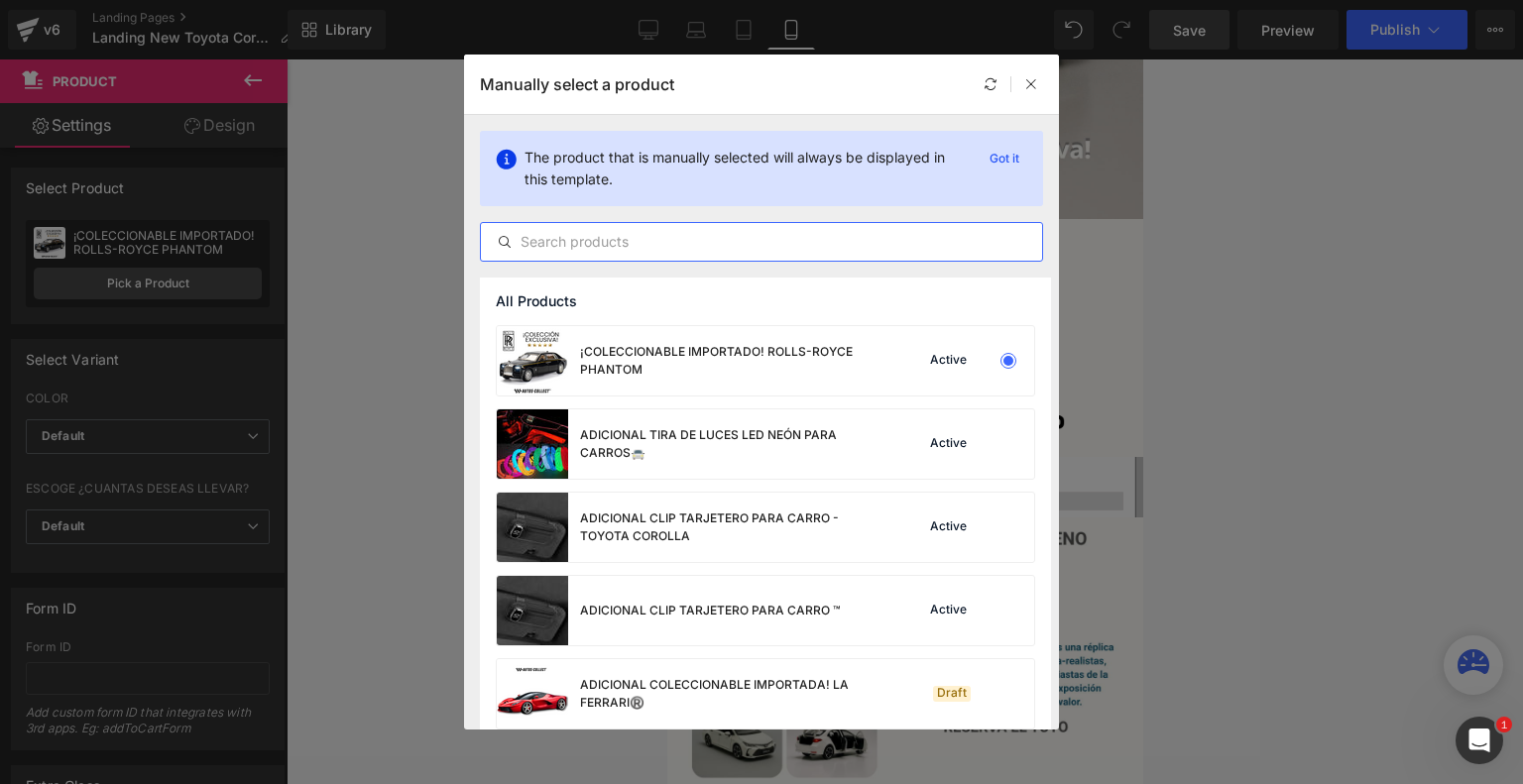 click at bounding box center [762, 242] 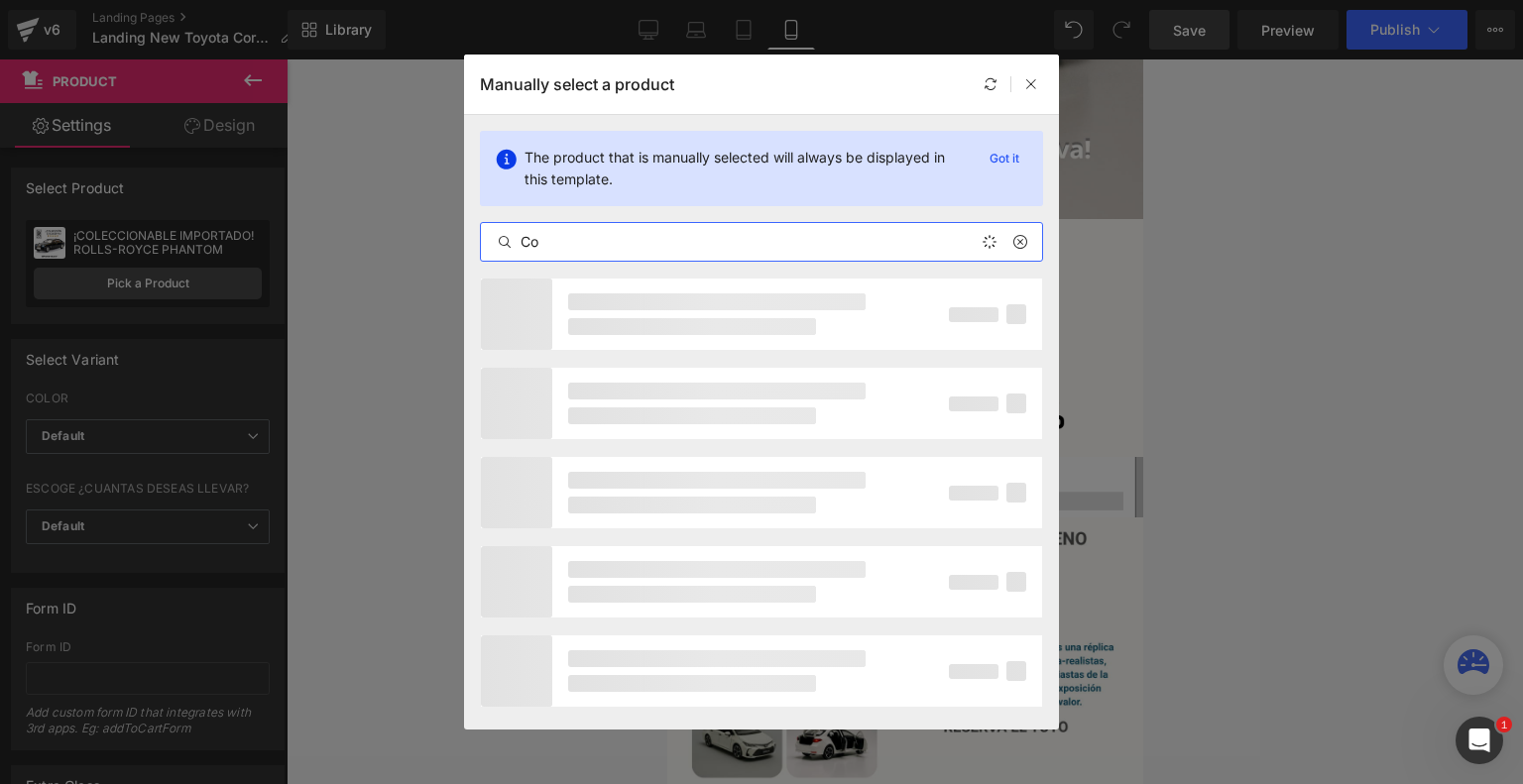 type on "C" 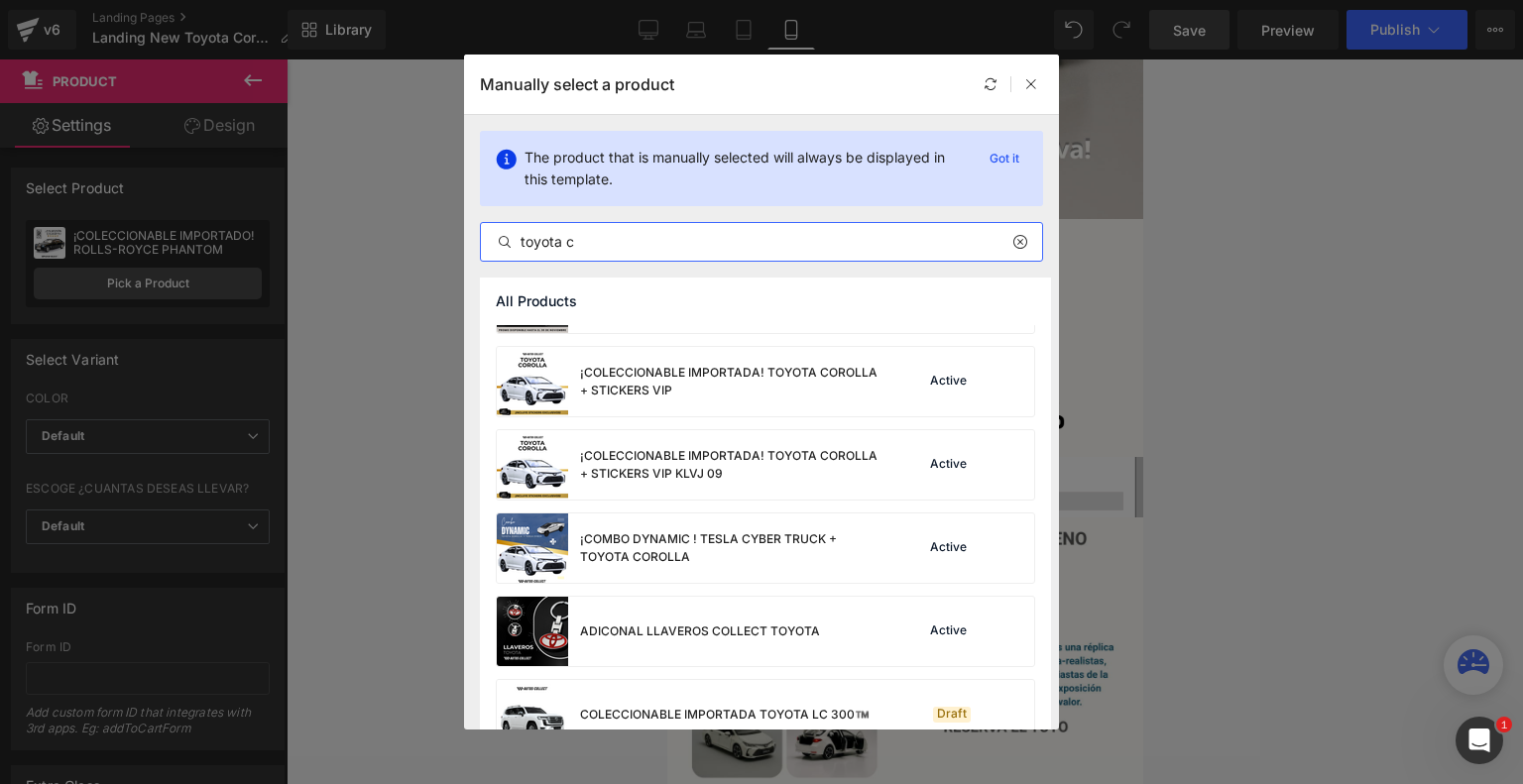 scroll, scrollTop: 0, scrollLeft: 0, axis: both 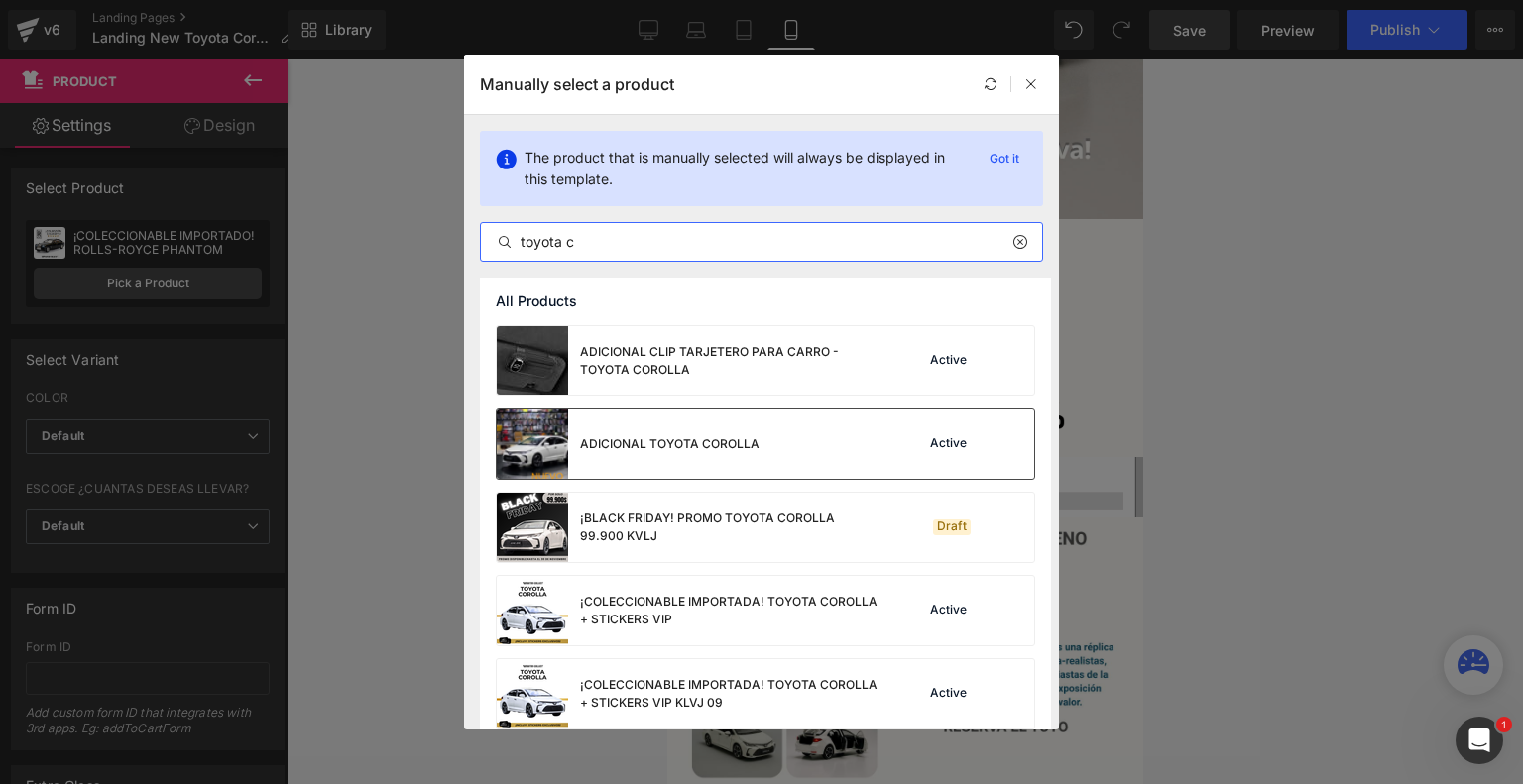 type on "toyota c" 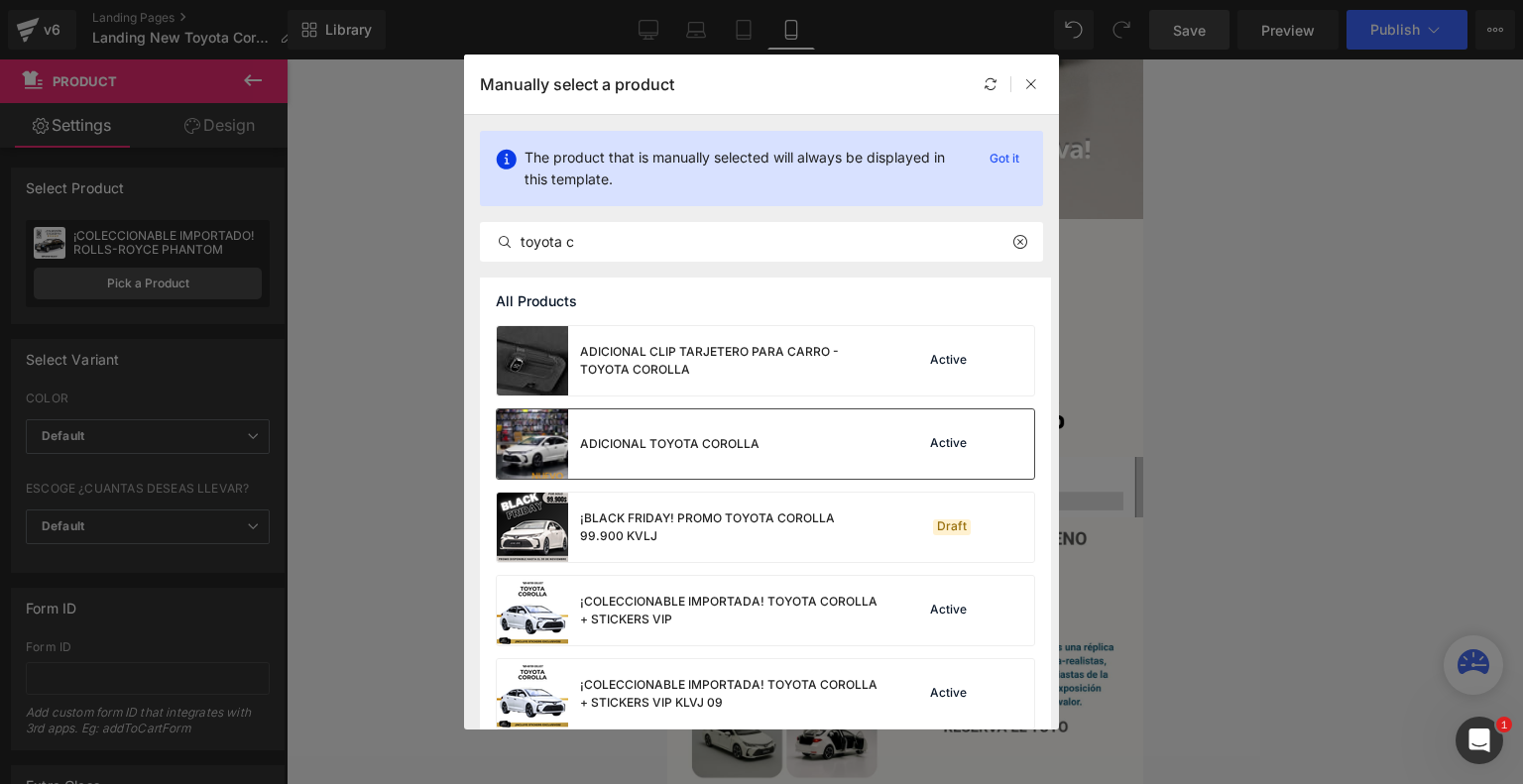 click on "ADICIONAL TOYOTA COROLLA" at bounding box center [628, 444] 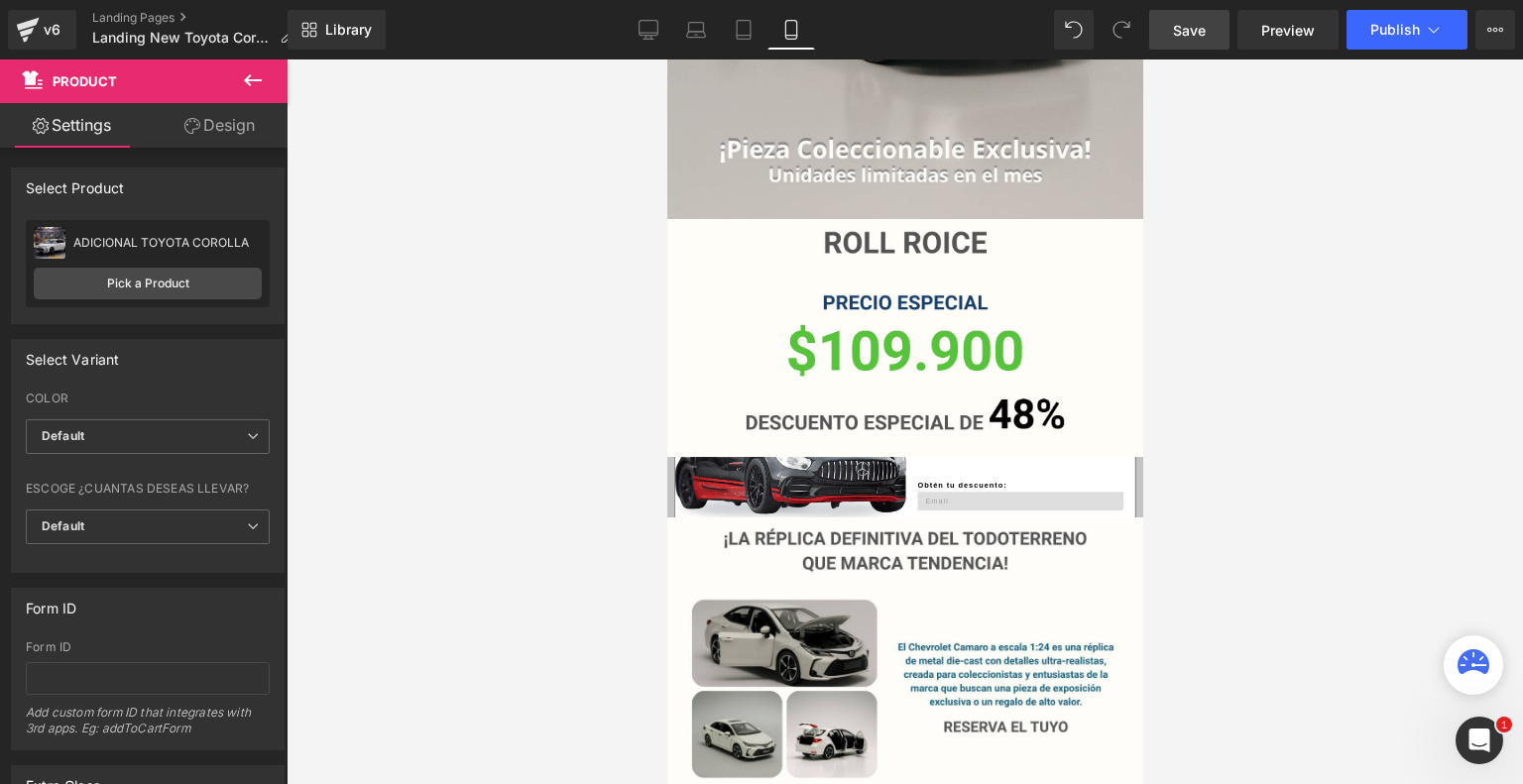 click on "Save" at bounding box center [1189, 30] 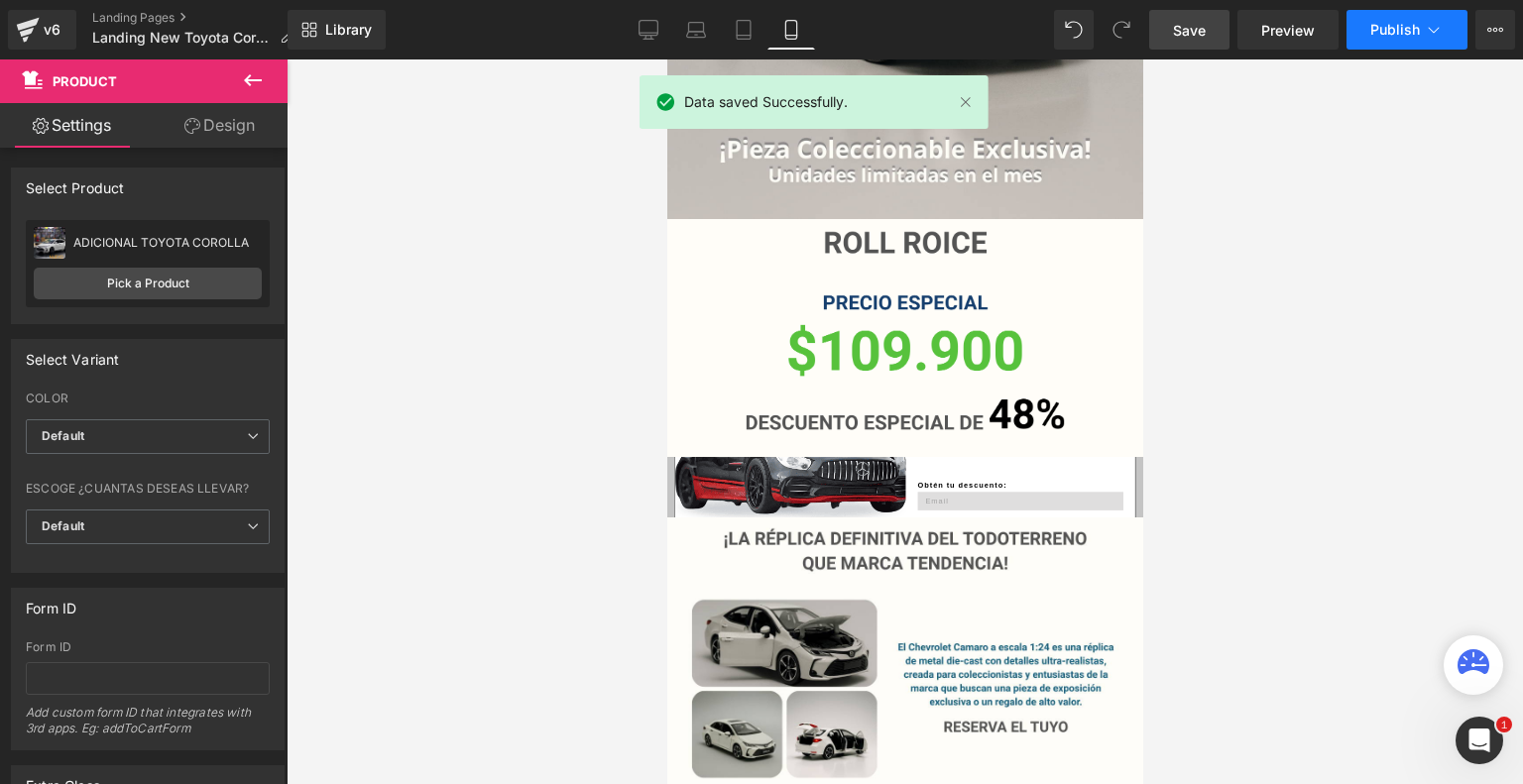 click 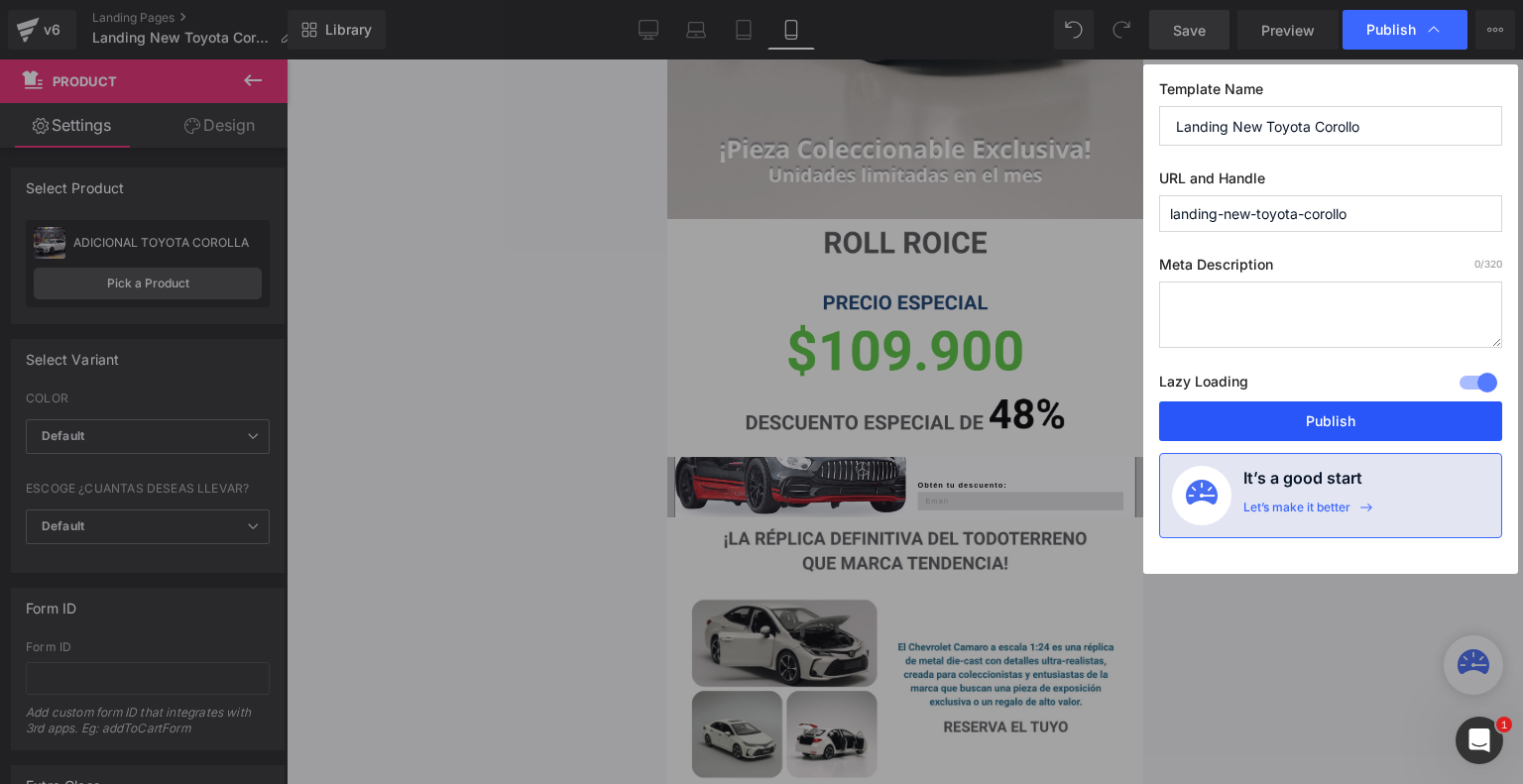 click on "Publish" at bounding box center (1331, 421) 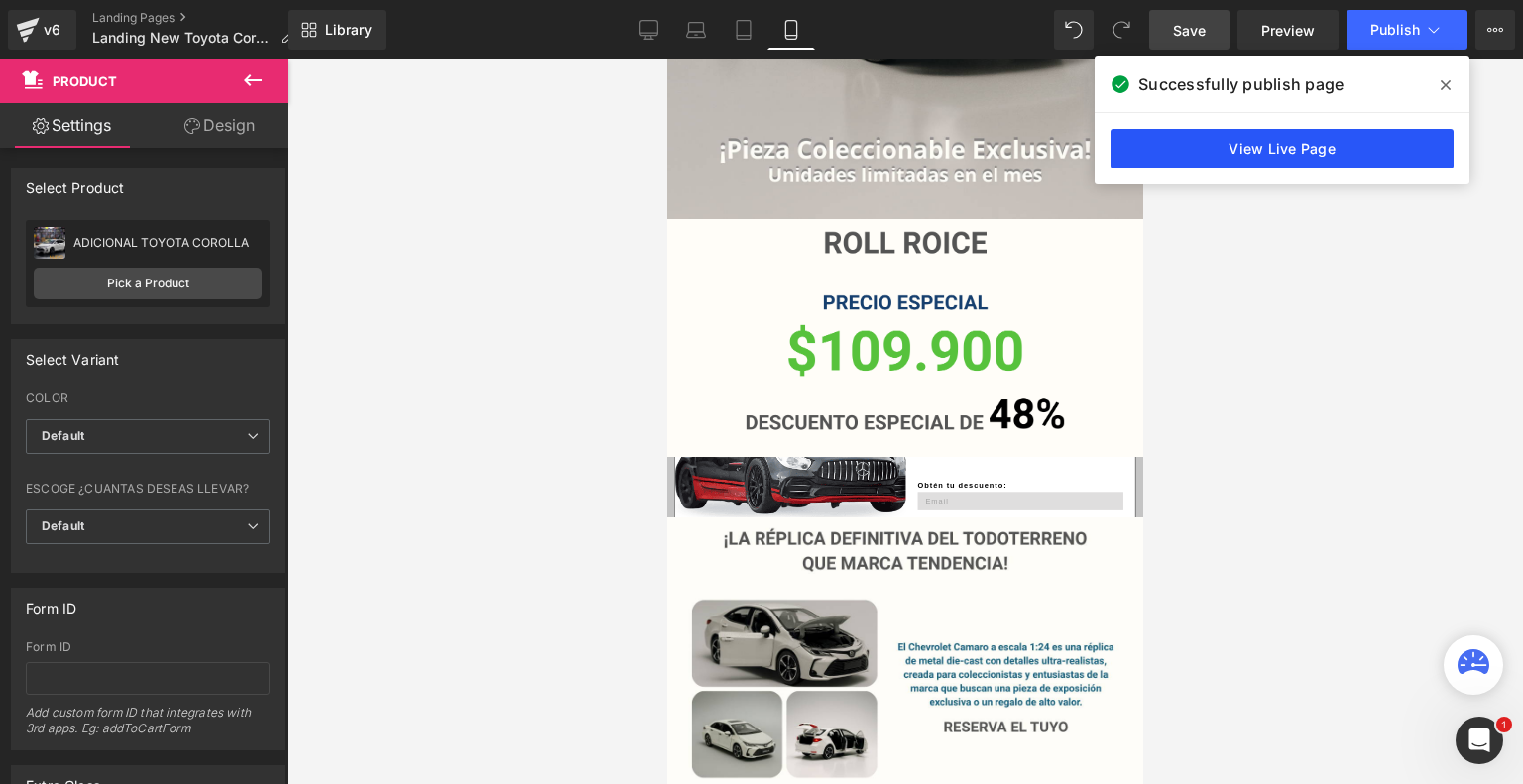 click on "View Live Page" at bounding box center (1282, 149) 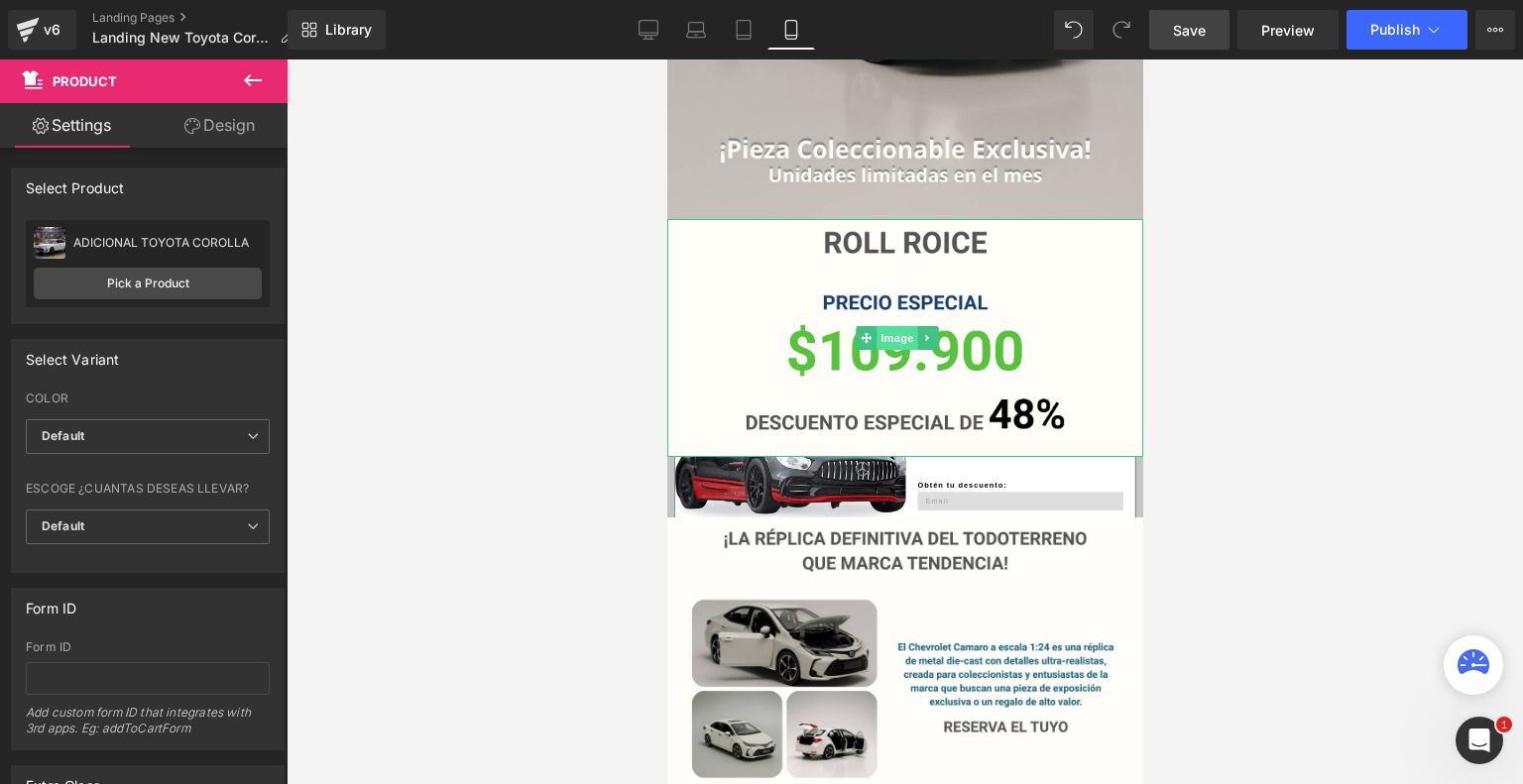 click on "Image" at bounding box center [897, 338] 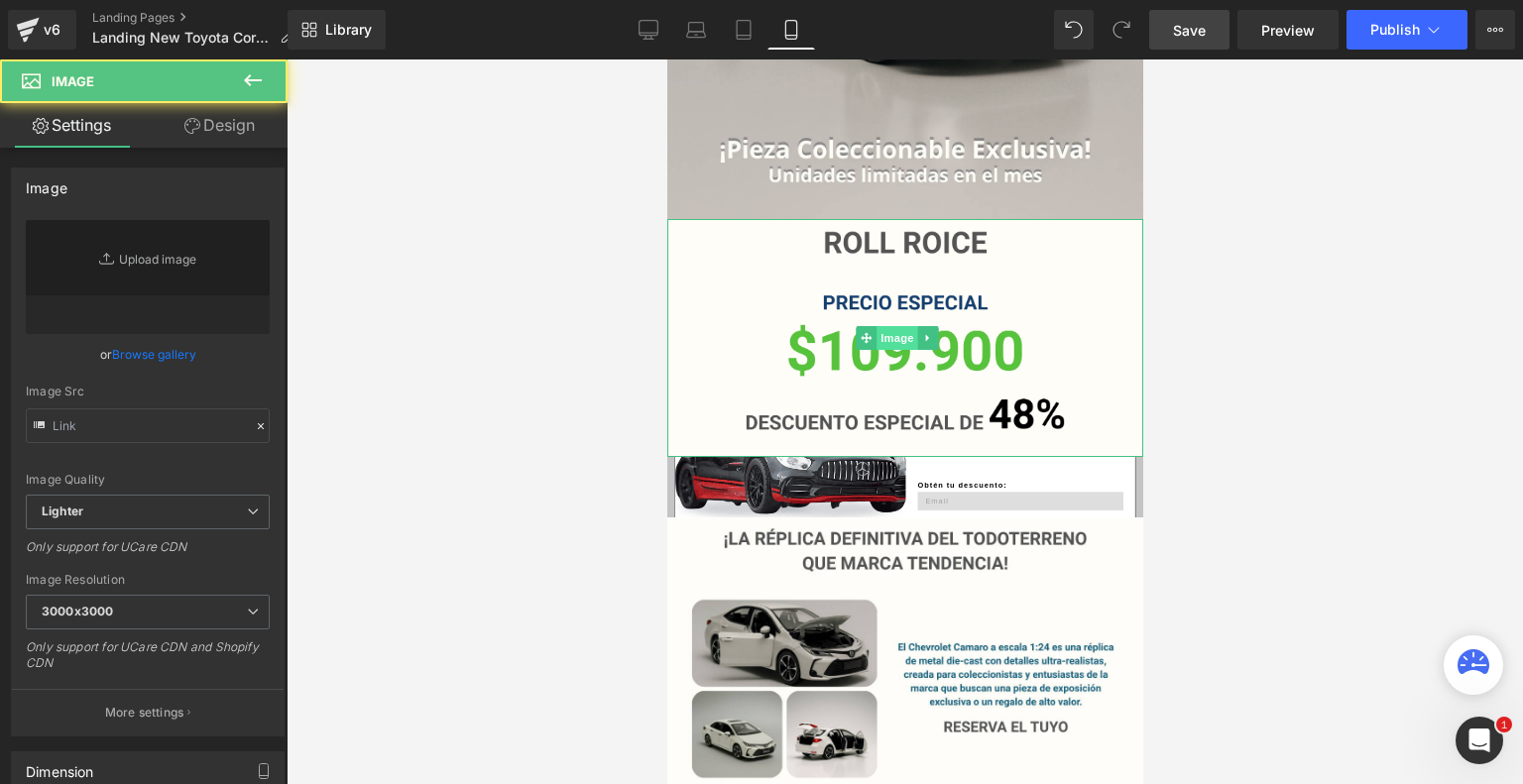 type on "https://ucarecdn.com/b10120e4-651b-4dc4-b509-63a997fcf870/-/format/auto/-/preview/3000x3000/-/quality/lighter/Dise%C3%B1os%20varios%20Landing%20_1%20_14_.png" 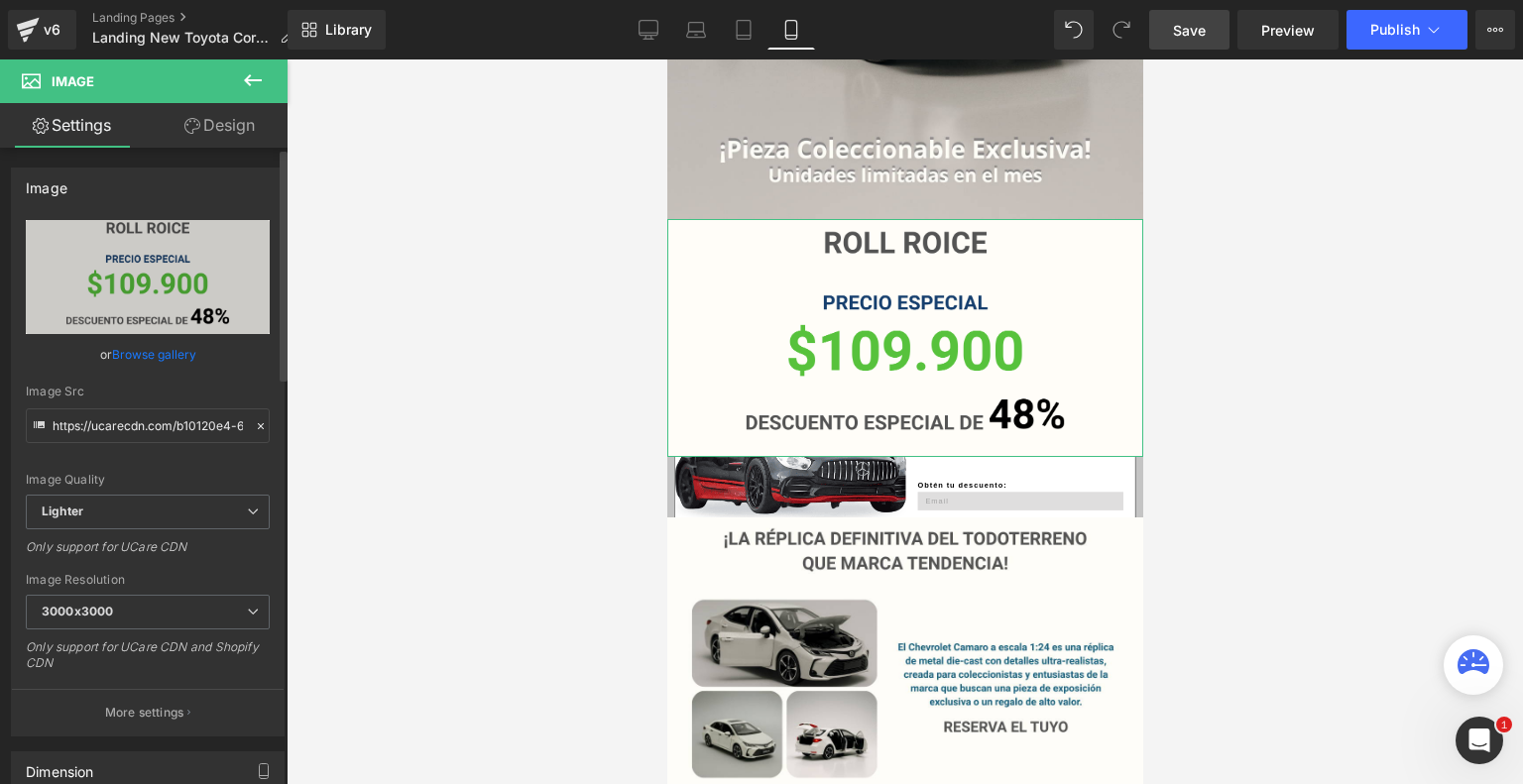 click on "Browse gallery" at bounding box center (154, 354) 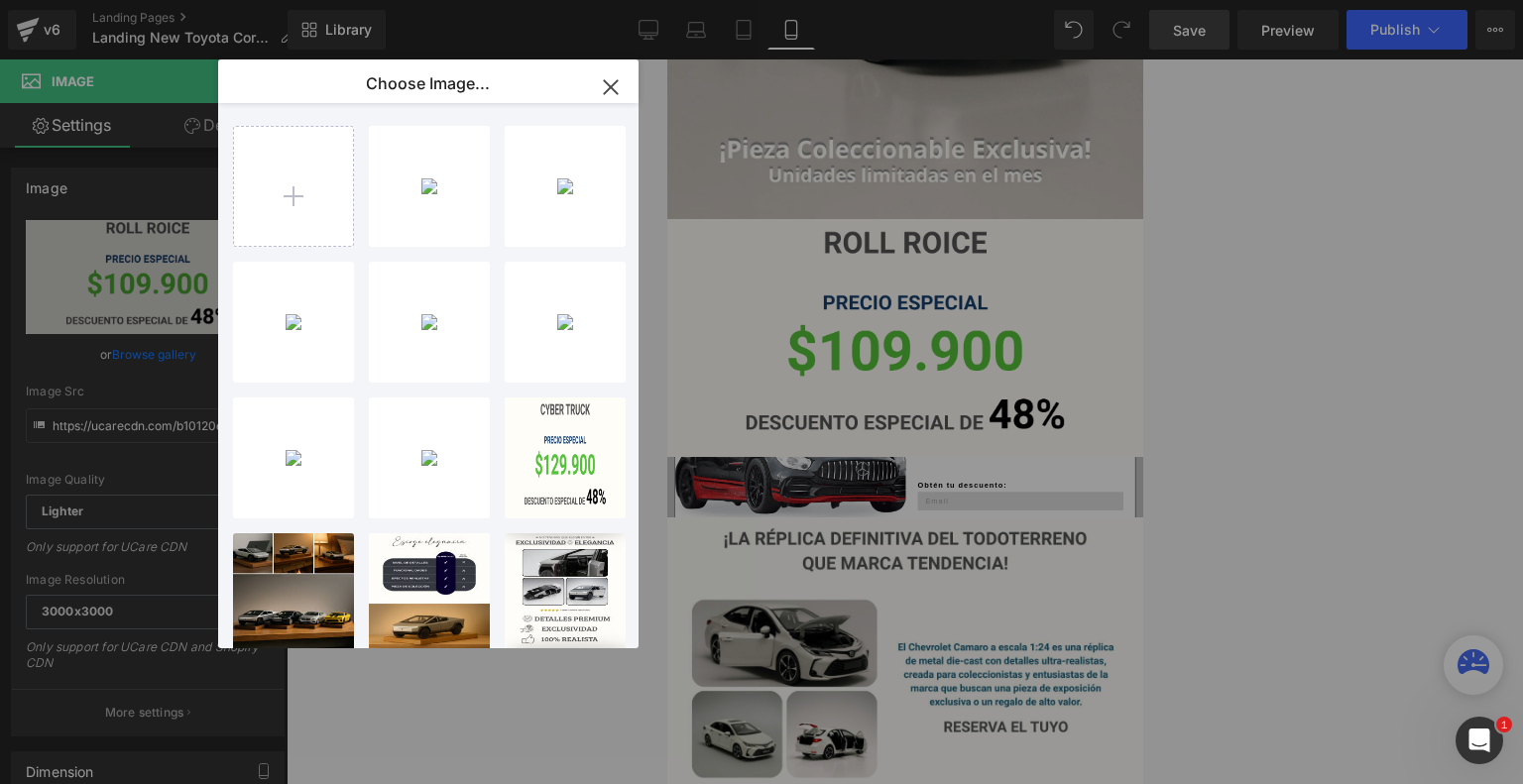 type on "C:\fakepath\Diseños varios Landing #1 (16).png" 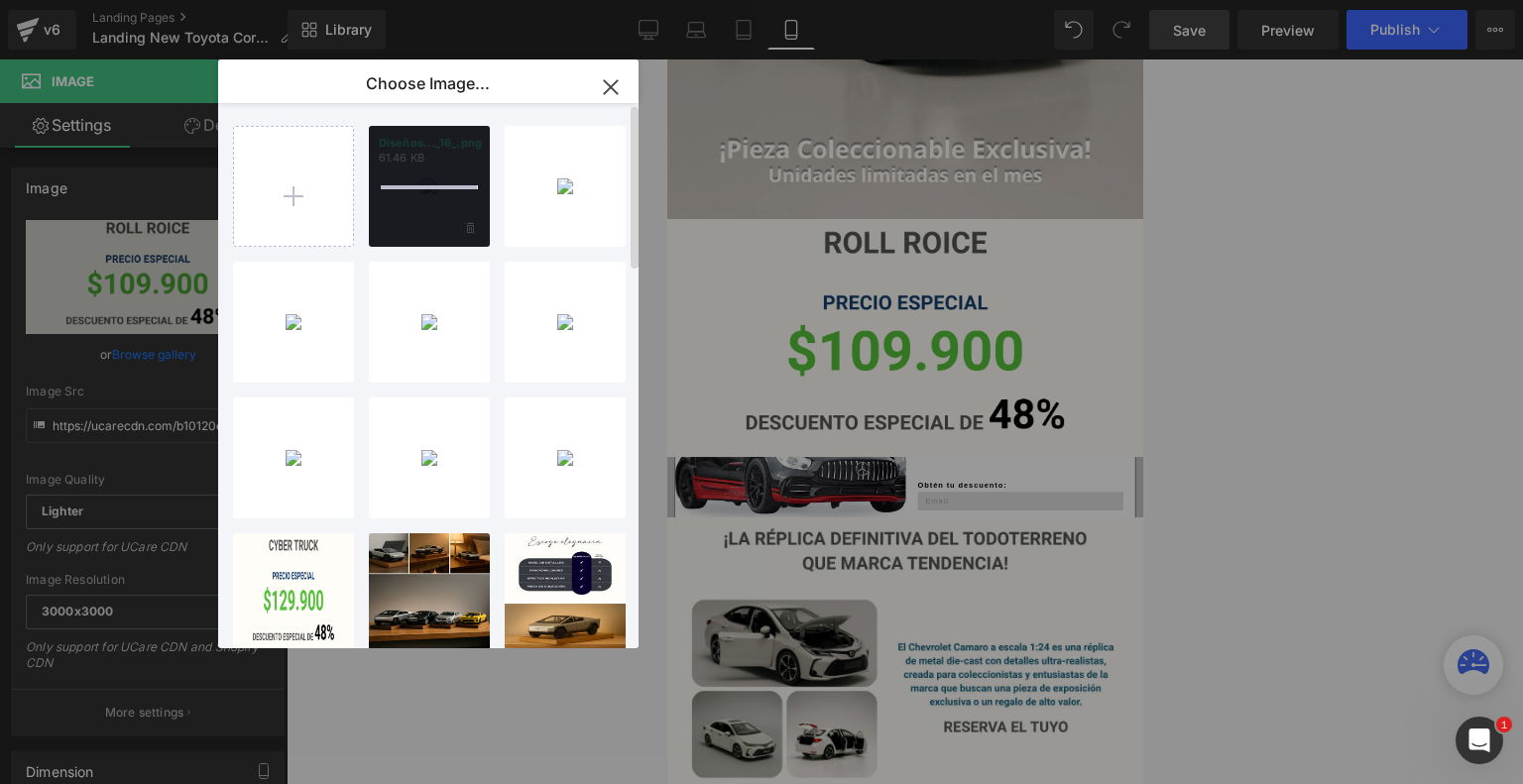 type 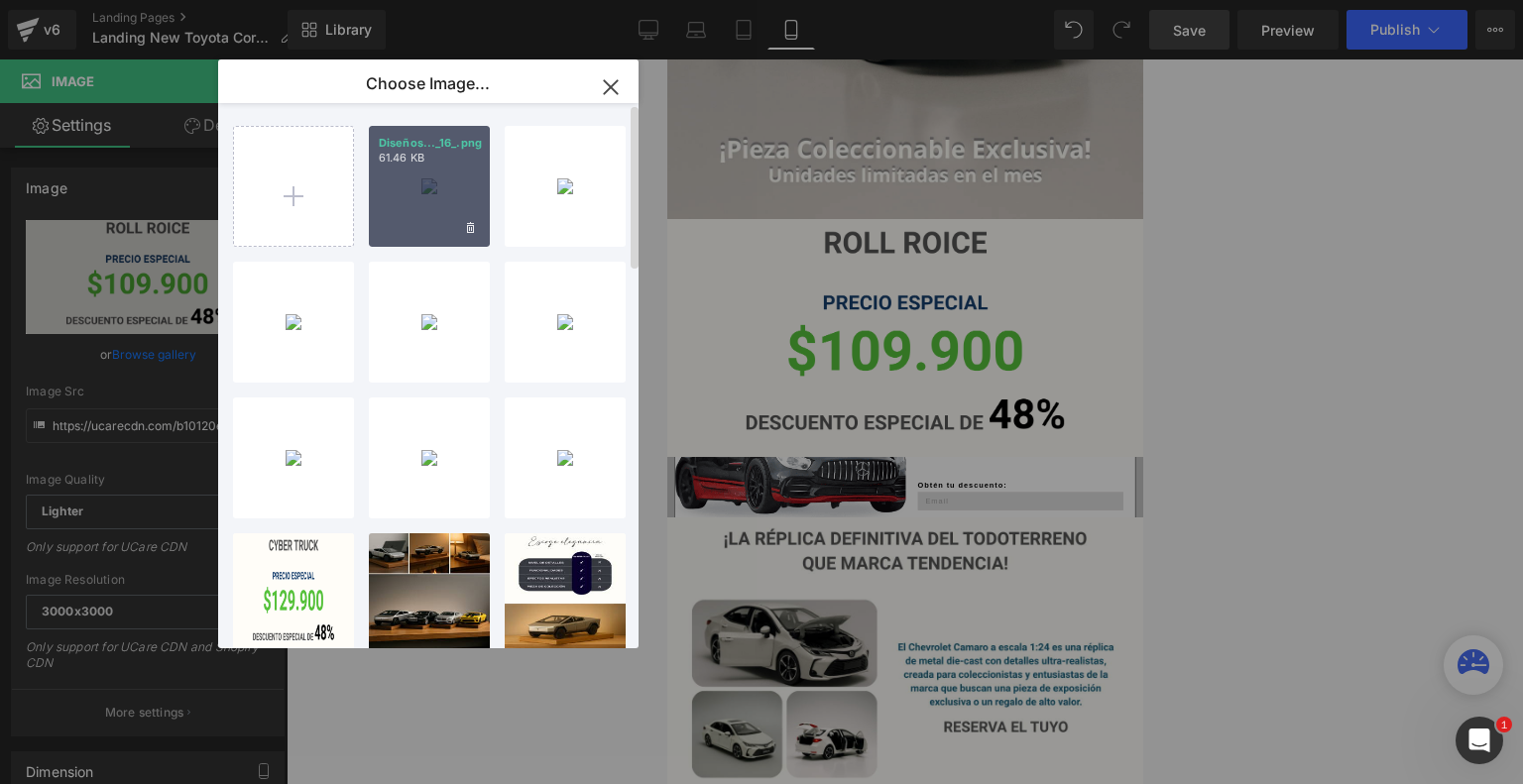 click on "Diseños..._16_.png 61.46 KB" at bounding box center (429, 186) 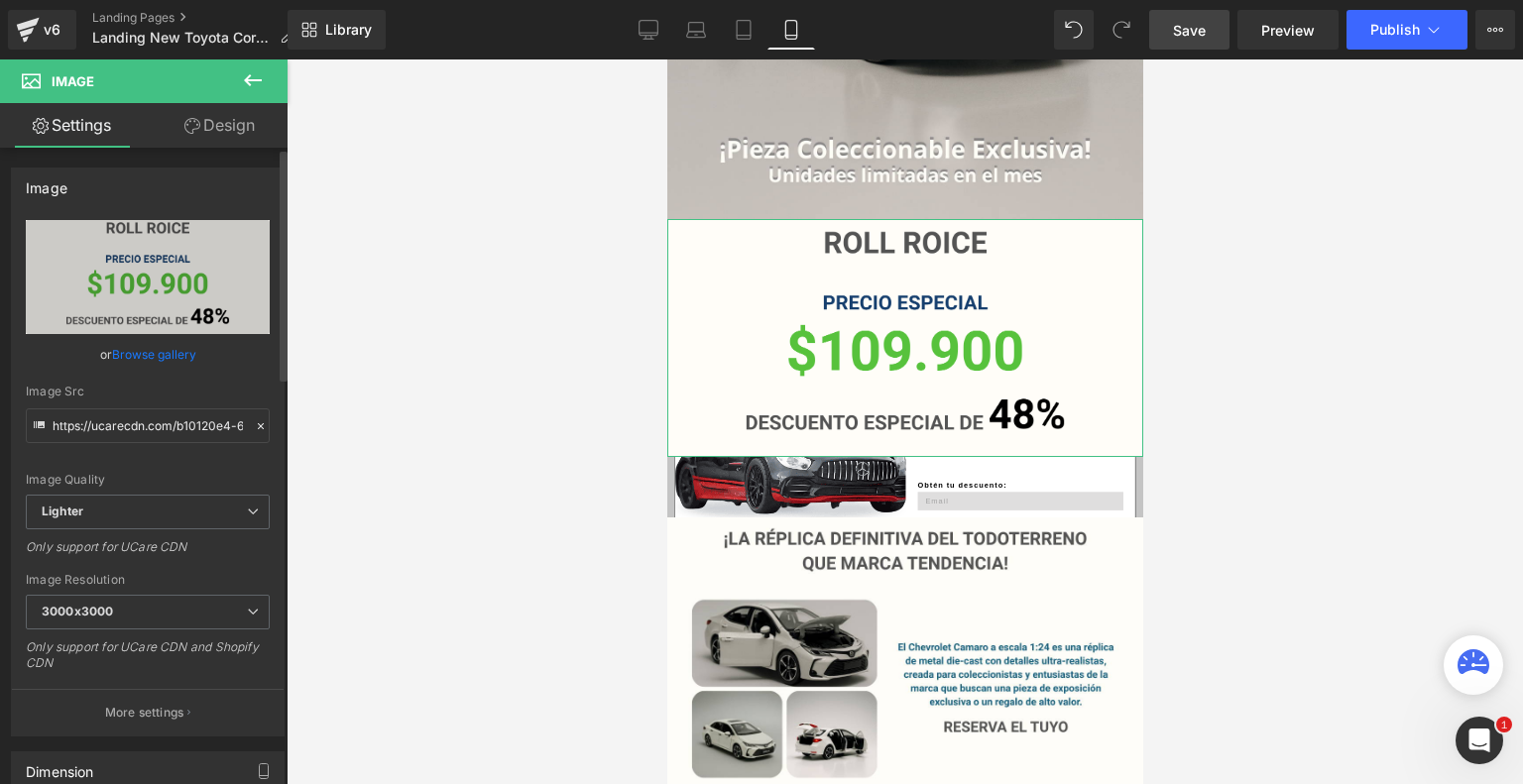 click on "Browse gallery" at bounding box center [154, 354] 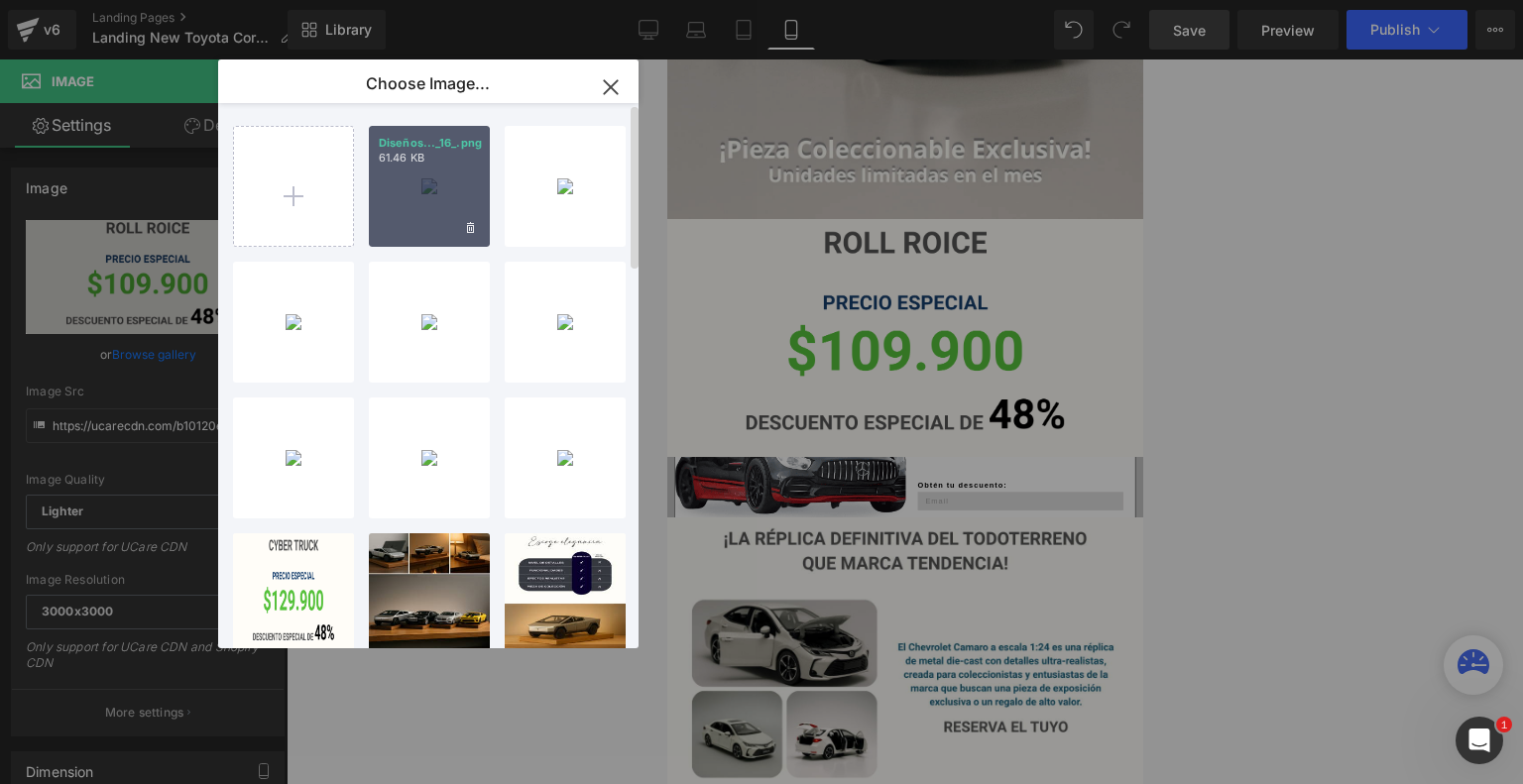 click on "Diseños..._16_.png 61.46 KB" at bounding box center [429, 186] 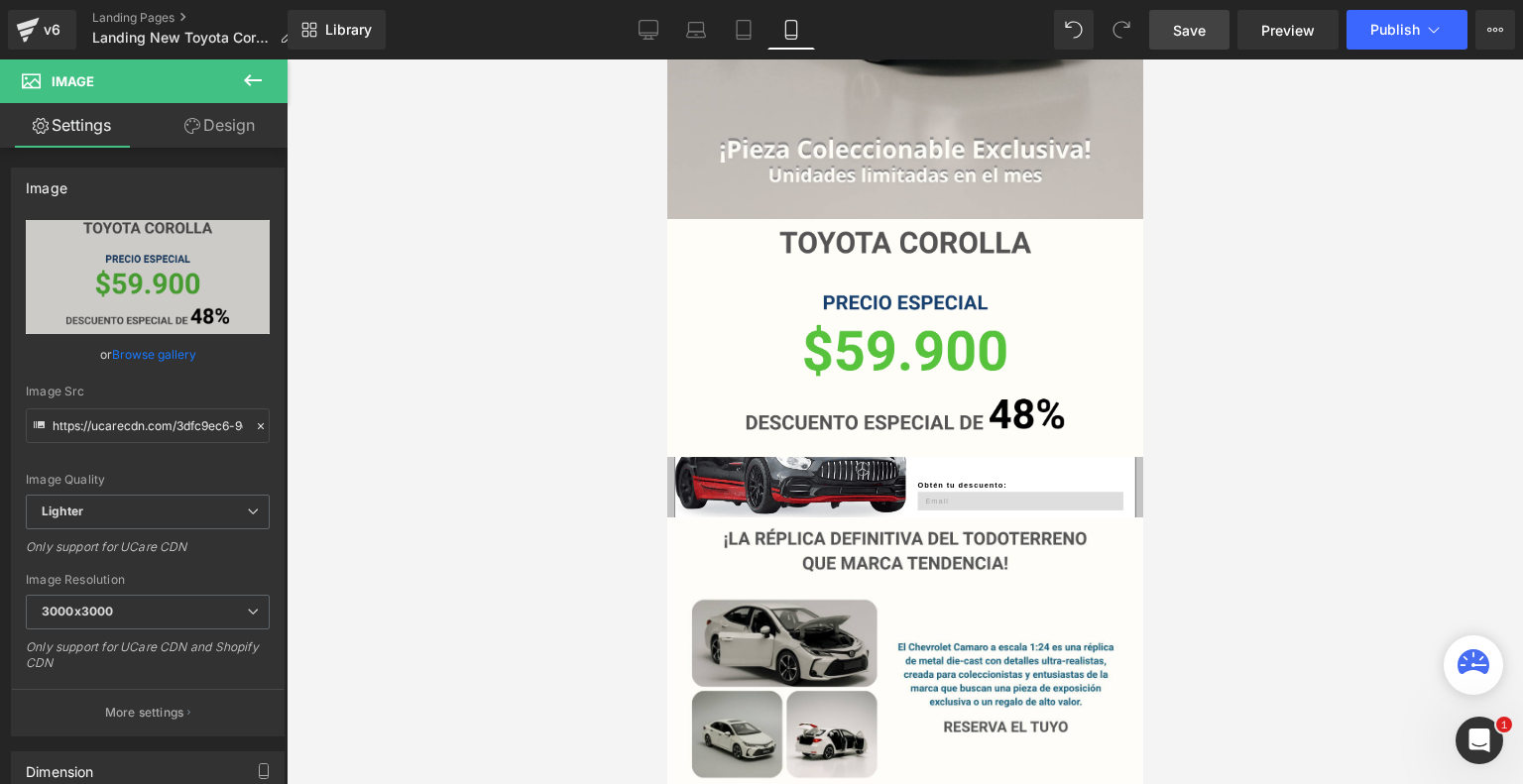 click on "Save" at bounding box center [1189, 30] 